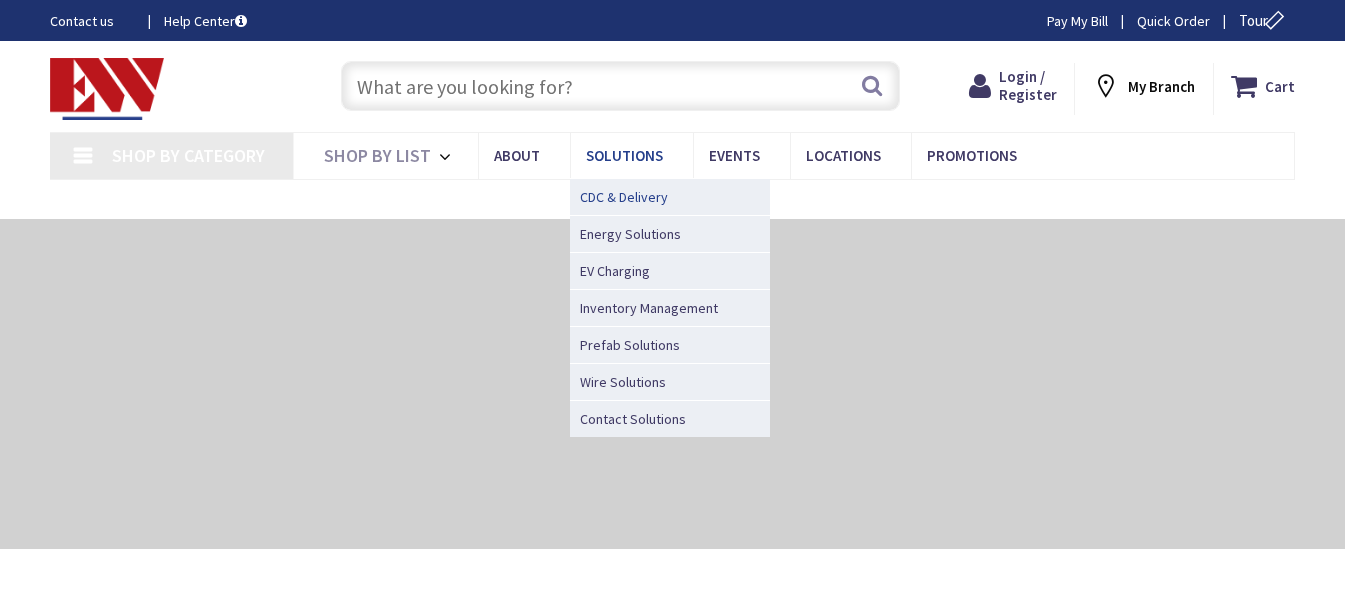 scroll, scrollTop: 0, scrollLeft: 0, axis: both 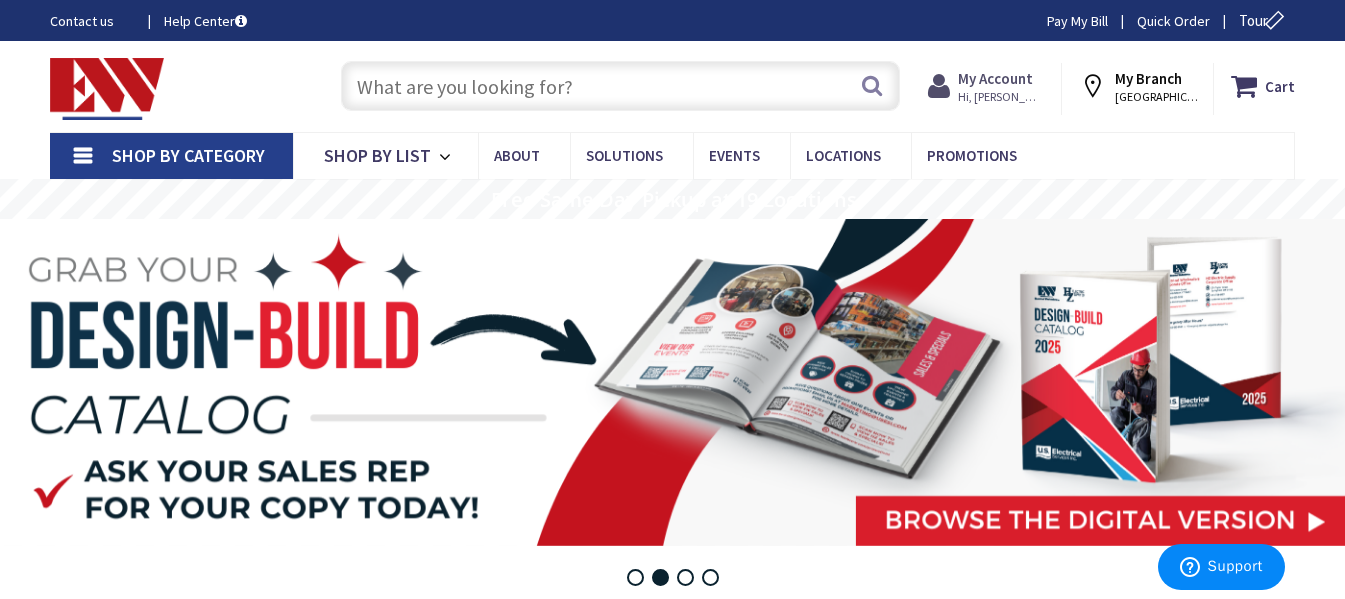 click on "My Account" at bounding box center [995, 78] 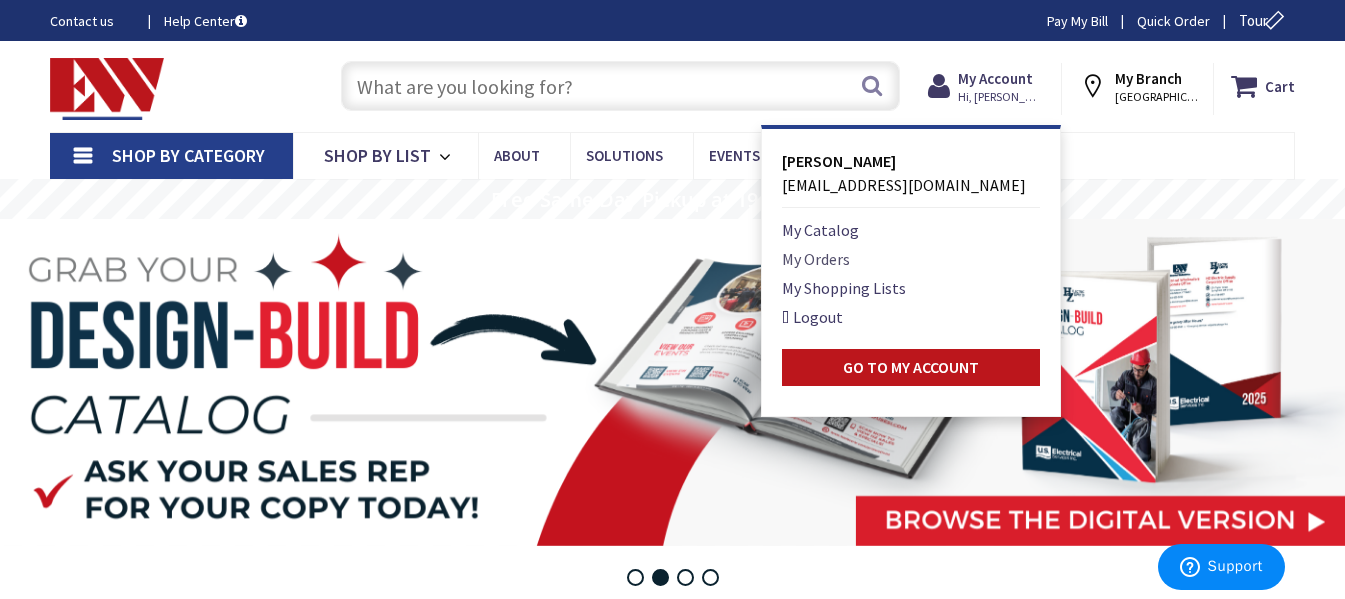 click on "My Orders" at bounding box center (816, 259) 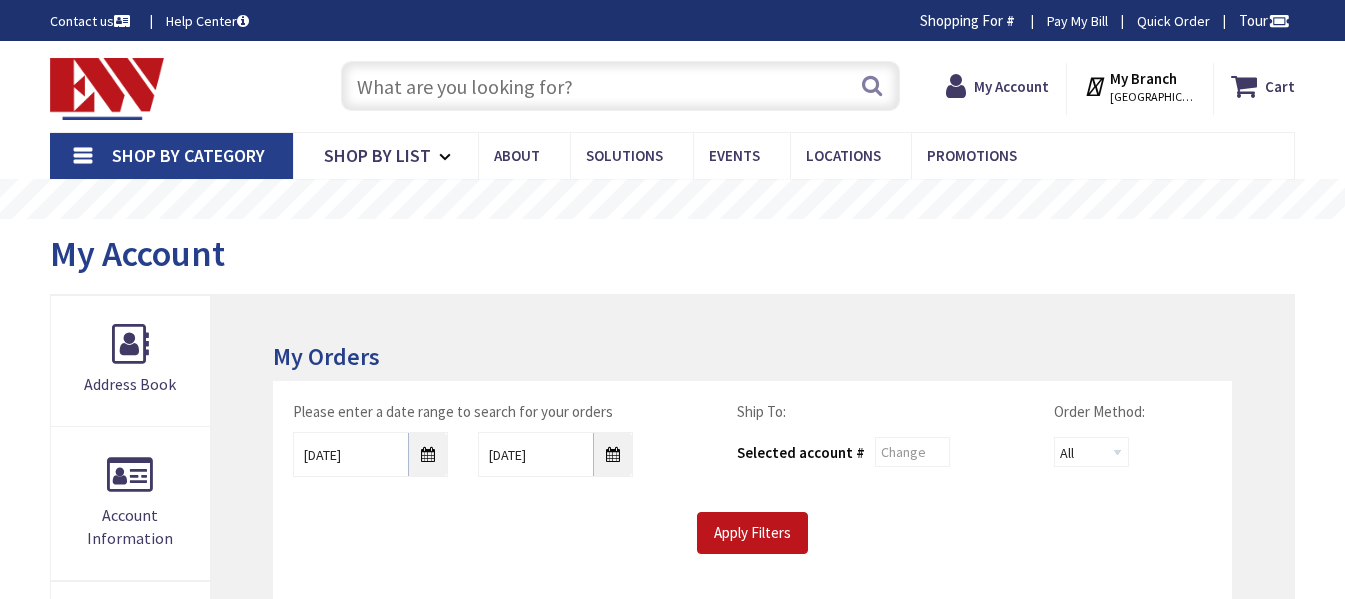 scroll, scrollTop: 0, scrollLeft: 0, axis: both 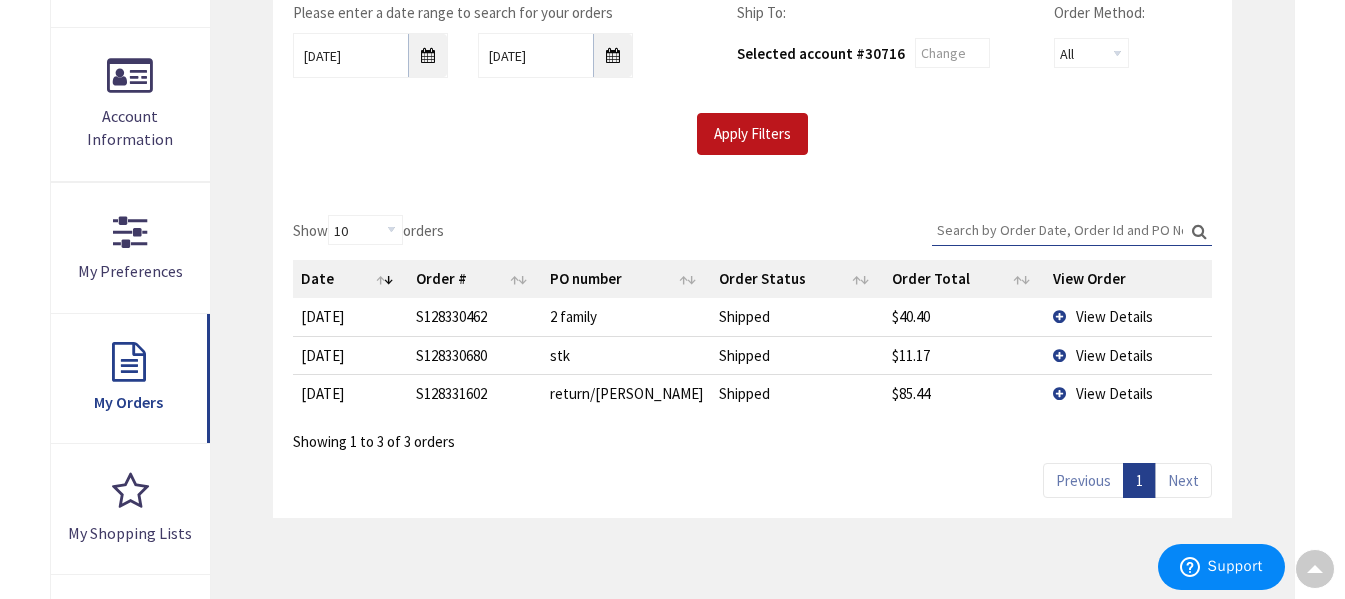click on "View Details" at bounding box center (1128, 316) 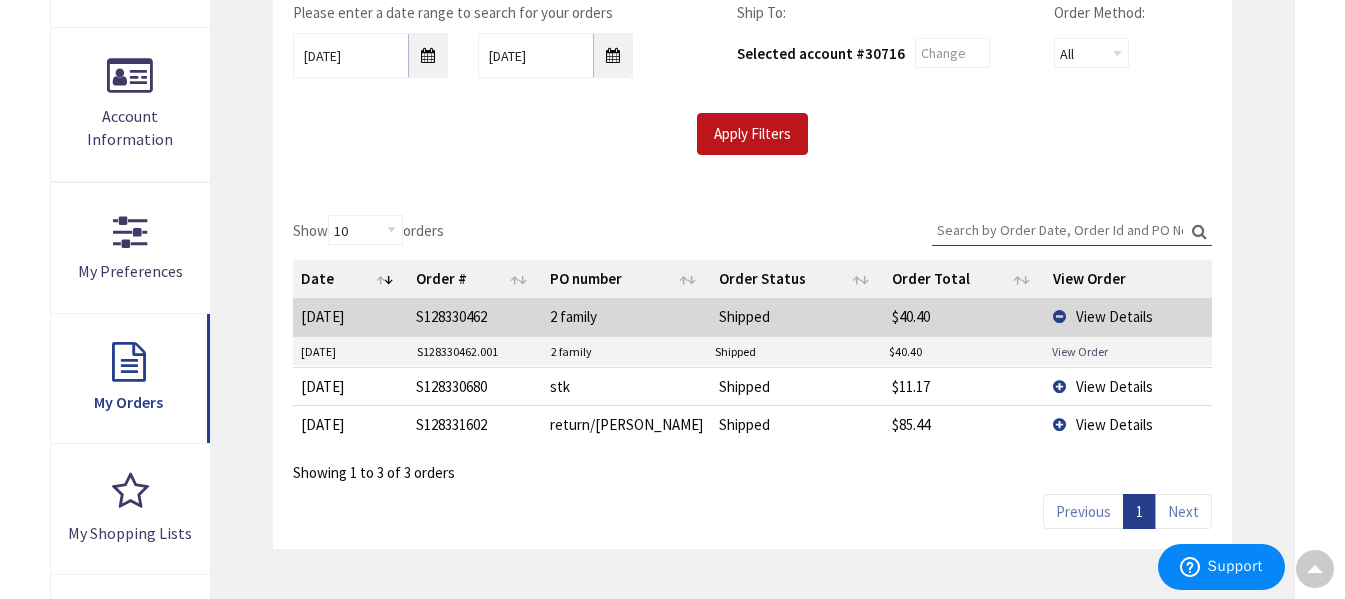 click on "View Order" at bounding box center (1080, 351) 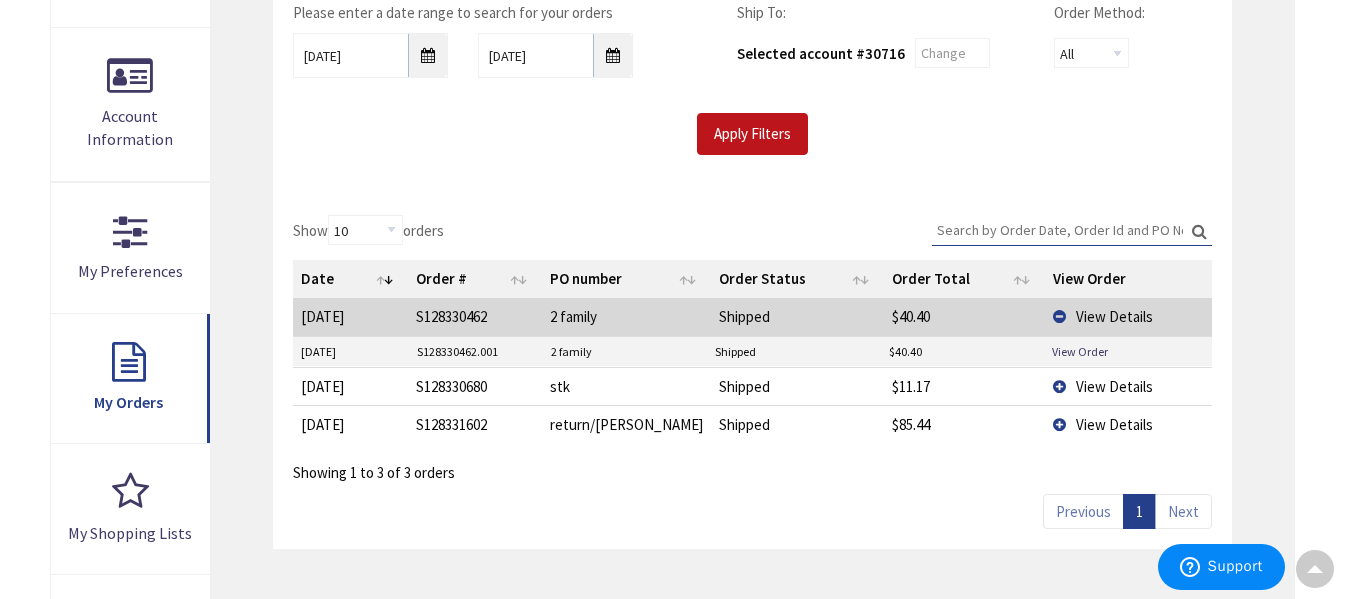 click on "View Details" at bounding box center [1128, 316] 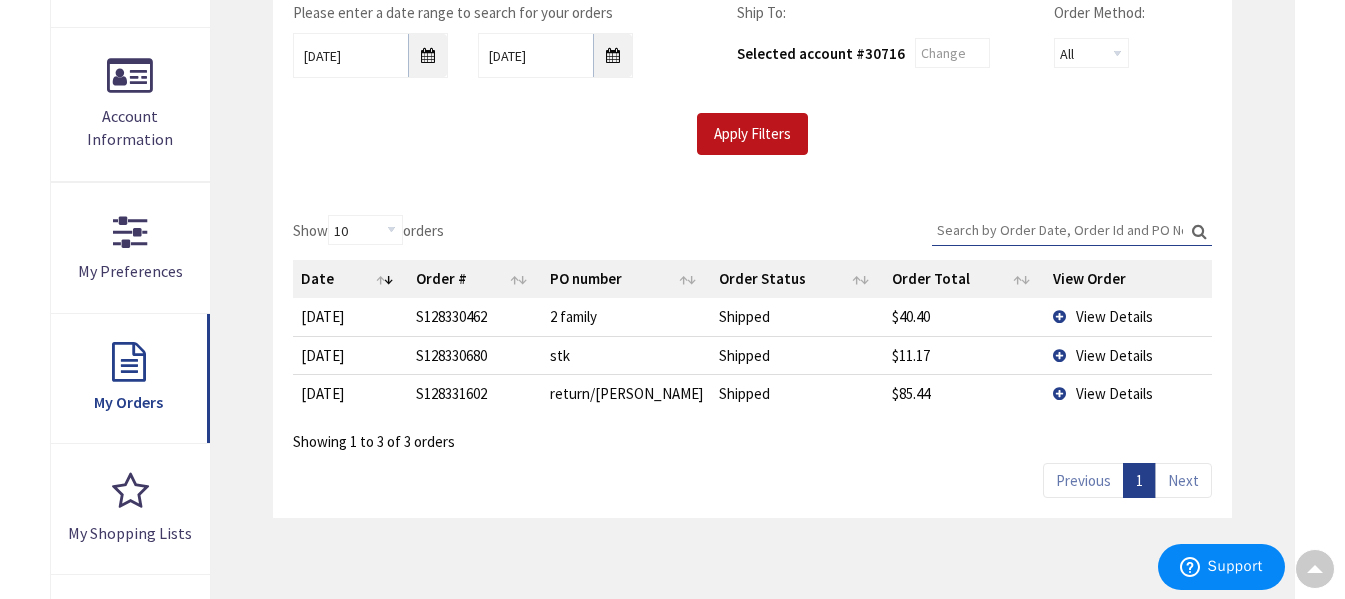 click on "View Details" at bounding box center [1128, 355] 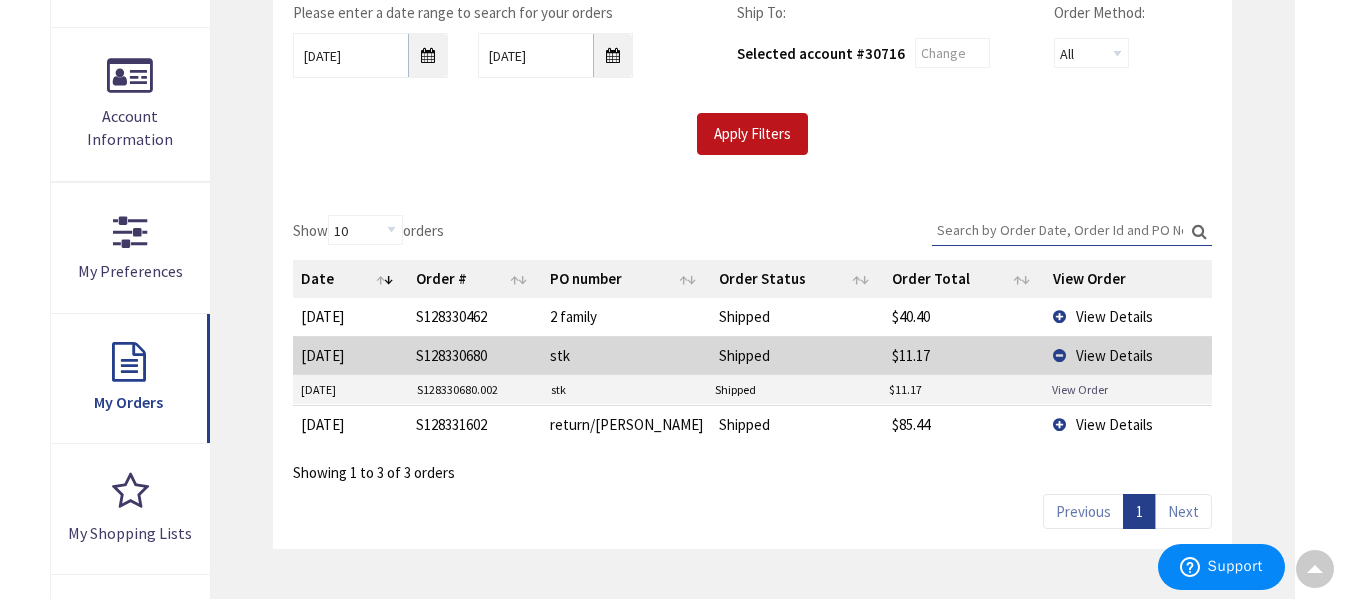 click on "View Order" at bounding box center (1080, 389) 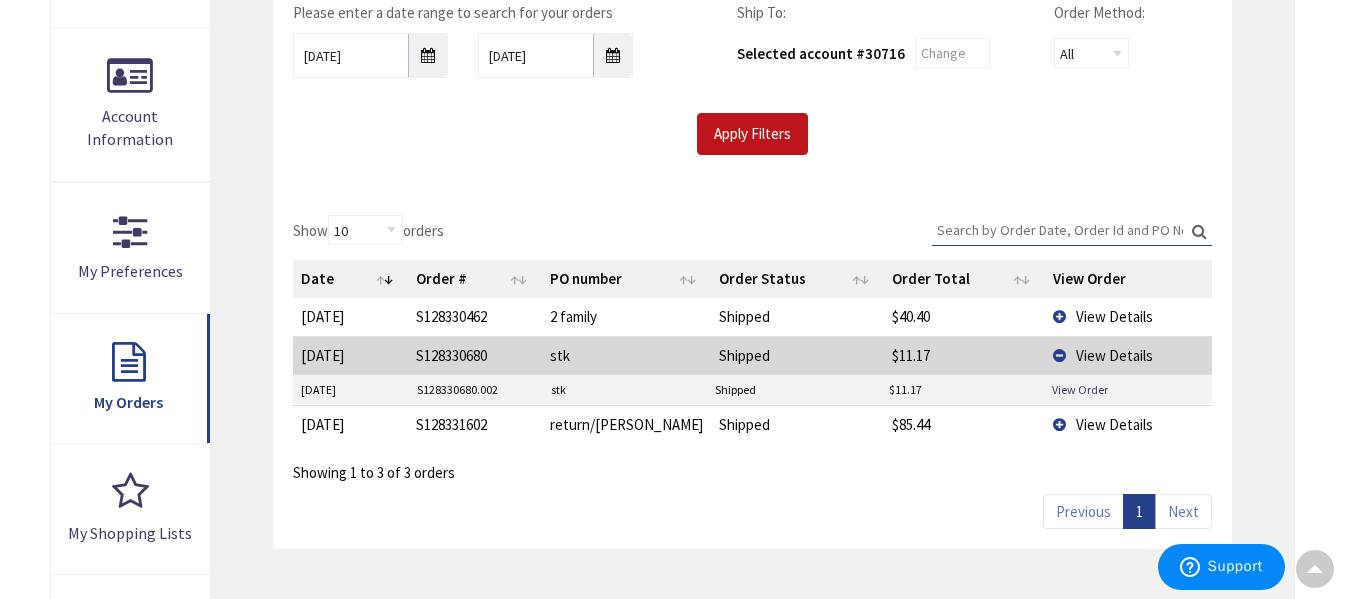 click on "View Details" at bounding box center [1128, 355] 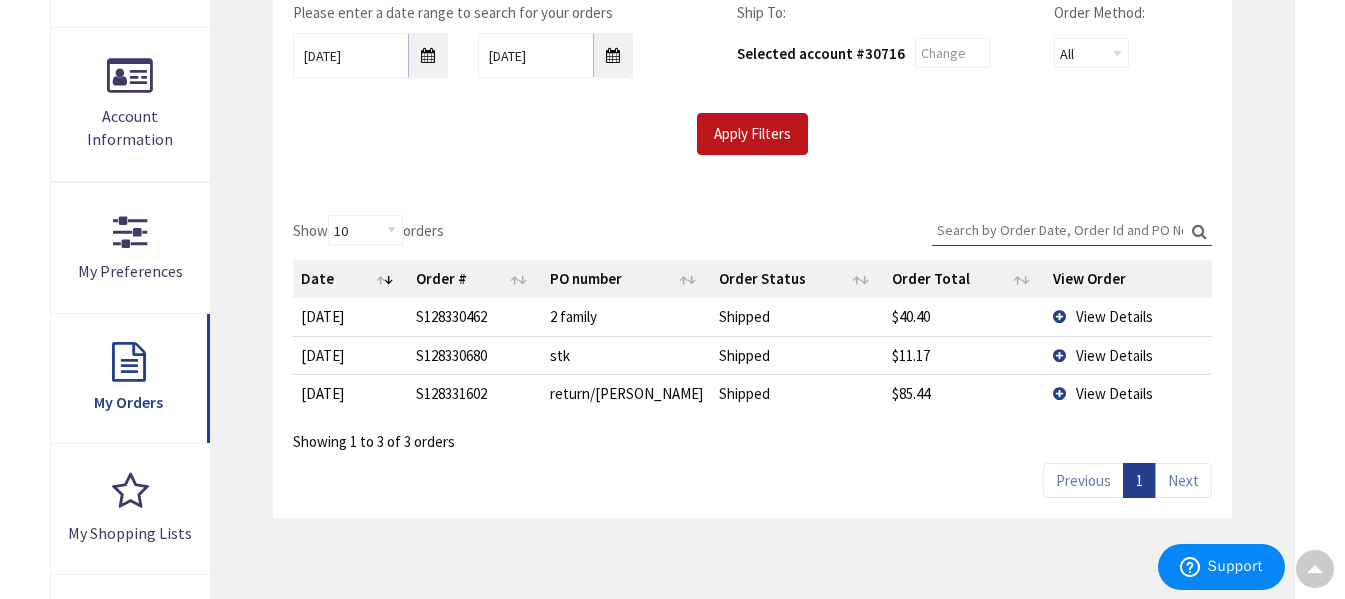 click on "View Details" at bounding box center [1128, 393] 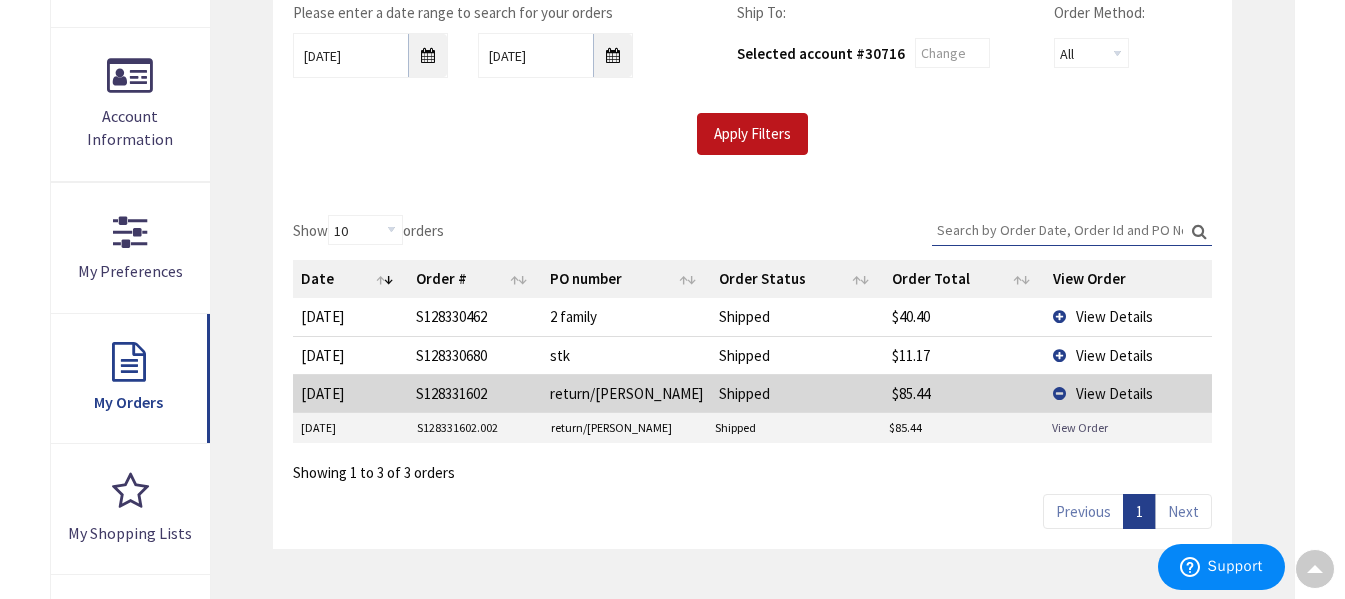 click on "View Order" at bounding box center (1080, 427) 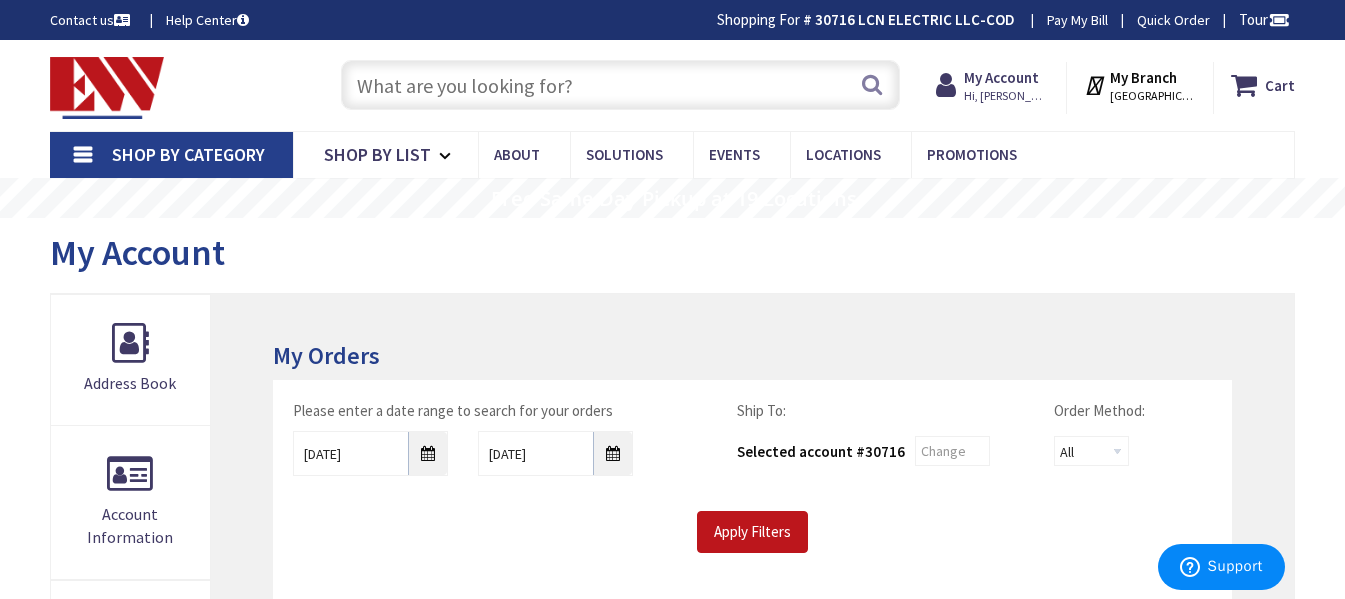 scroll, scrollTop: 0, scrollLeft: 0, axis: both 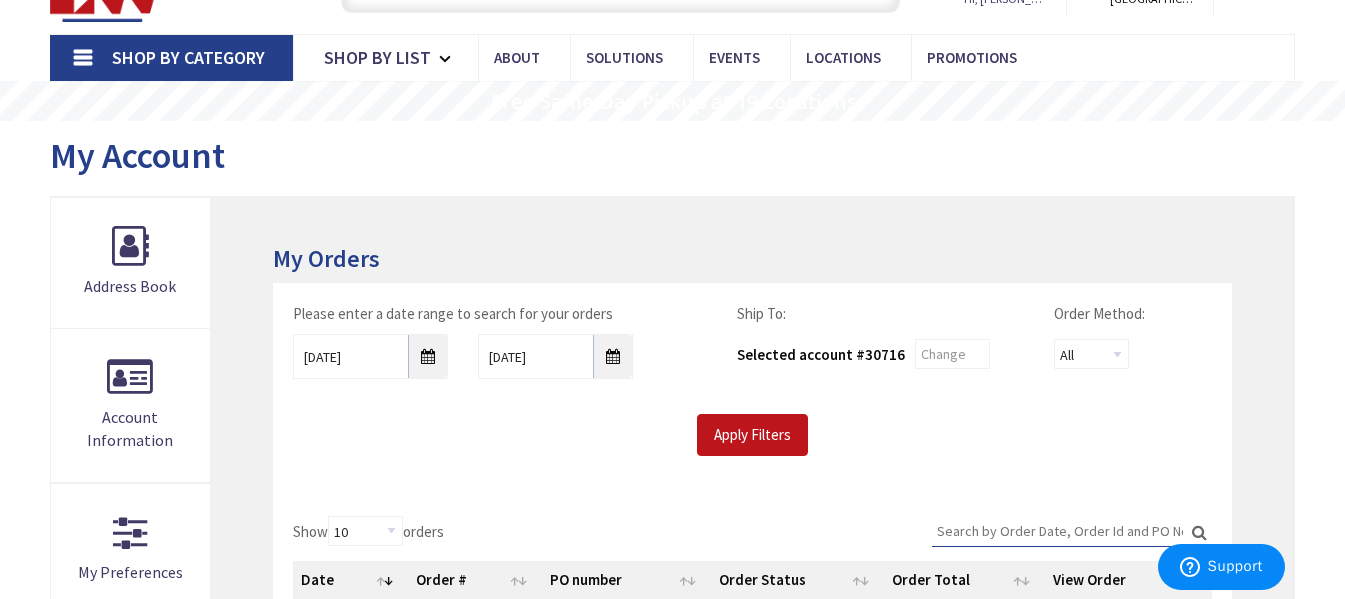 click on "Shop By Category" at bounding box center (171, 58) 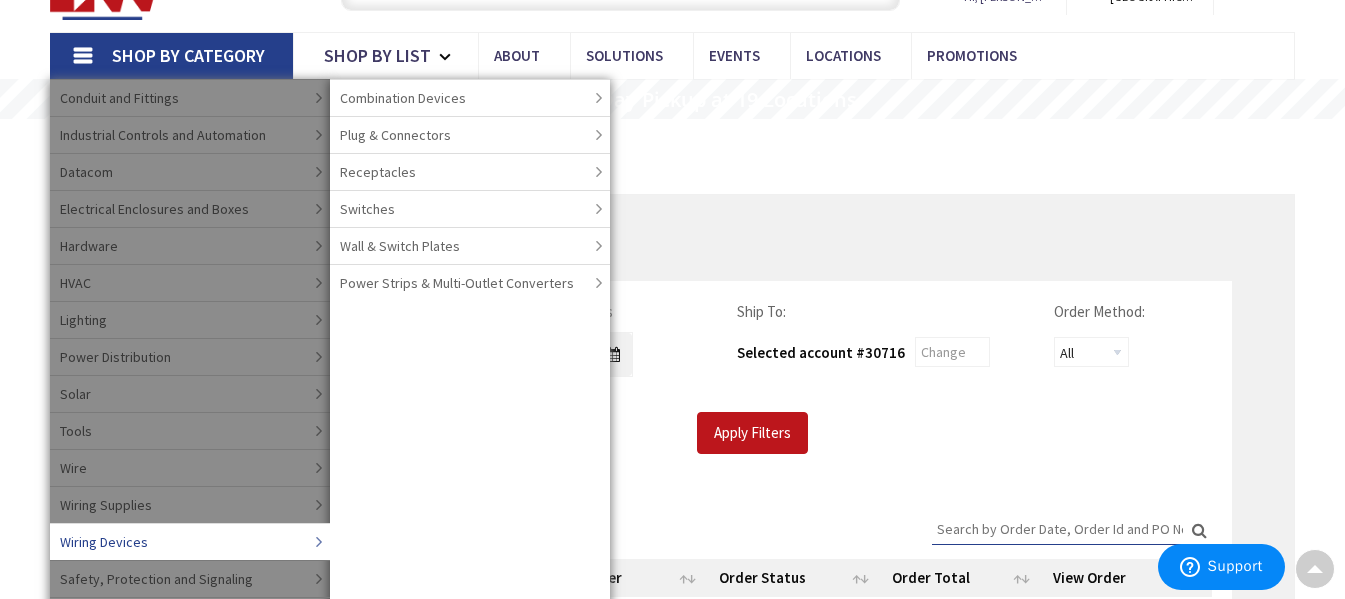scroll, scrollTop: 99, scrollLeft: 0, axis: vertical 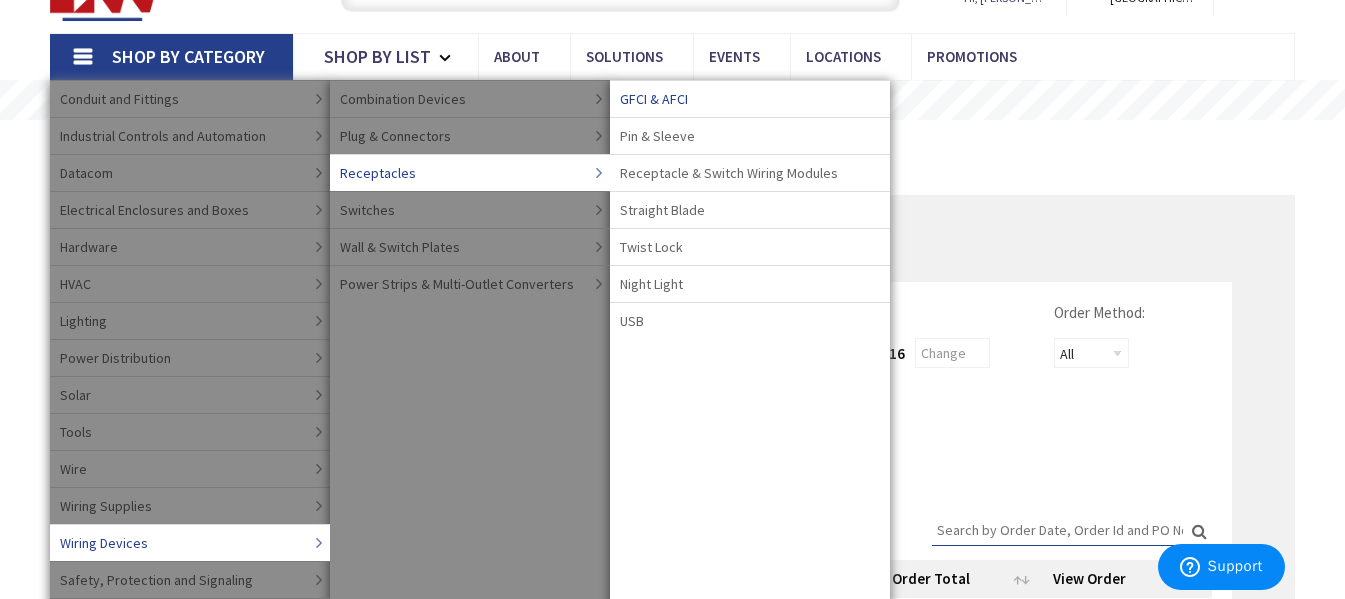 click on "GFCI & AFCI" at bounding box center (750, 98) 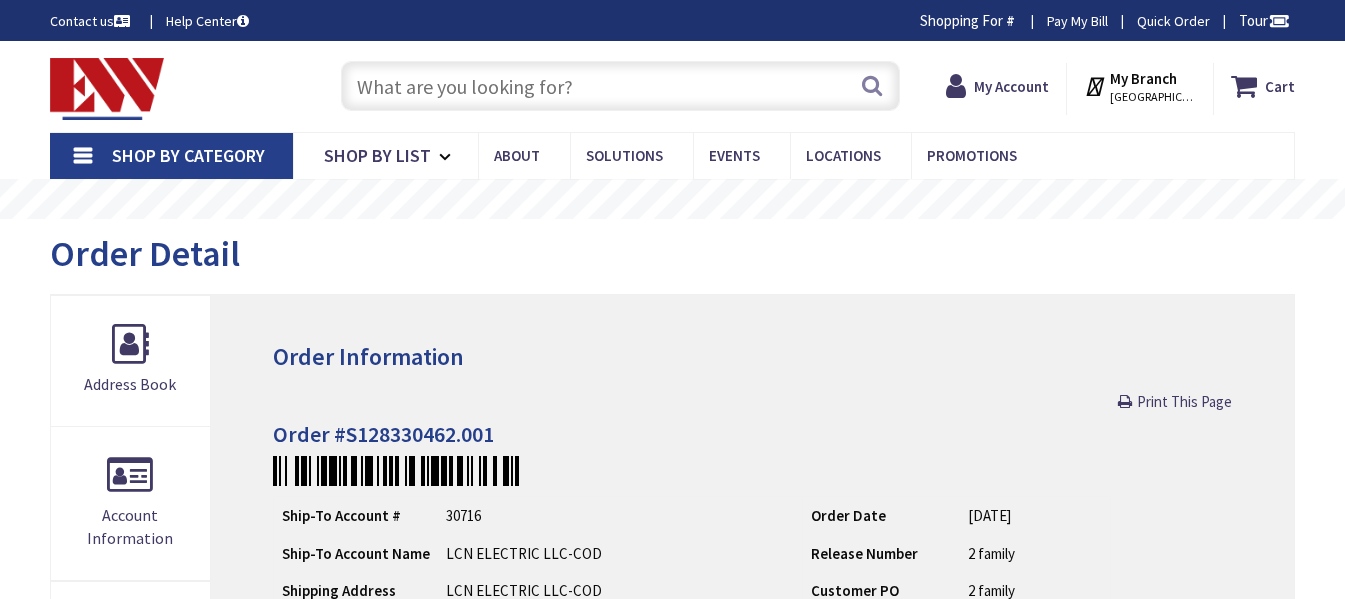 scroll, scrollTop: 61, scrollLeft: 0, axis: vertical 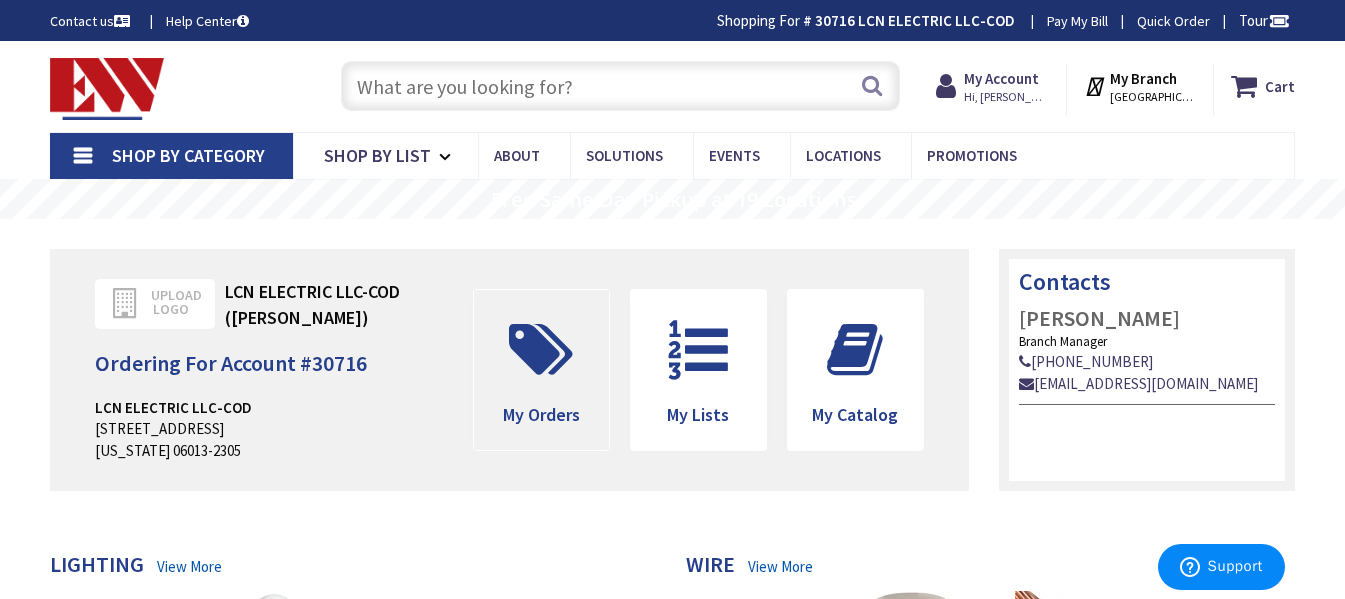 click at bounding box center [541, 350] 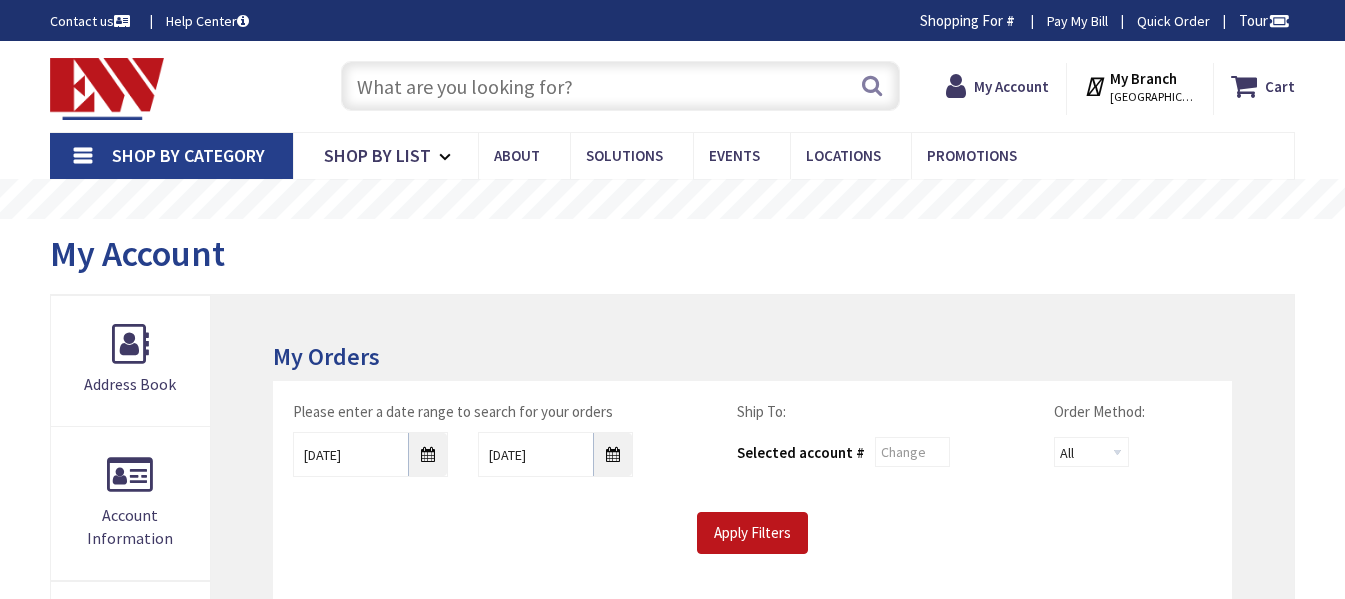 scroll, scrollTop: 0, scrollLeft: 0, axis: both 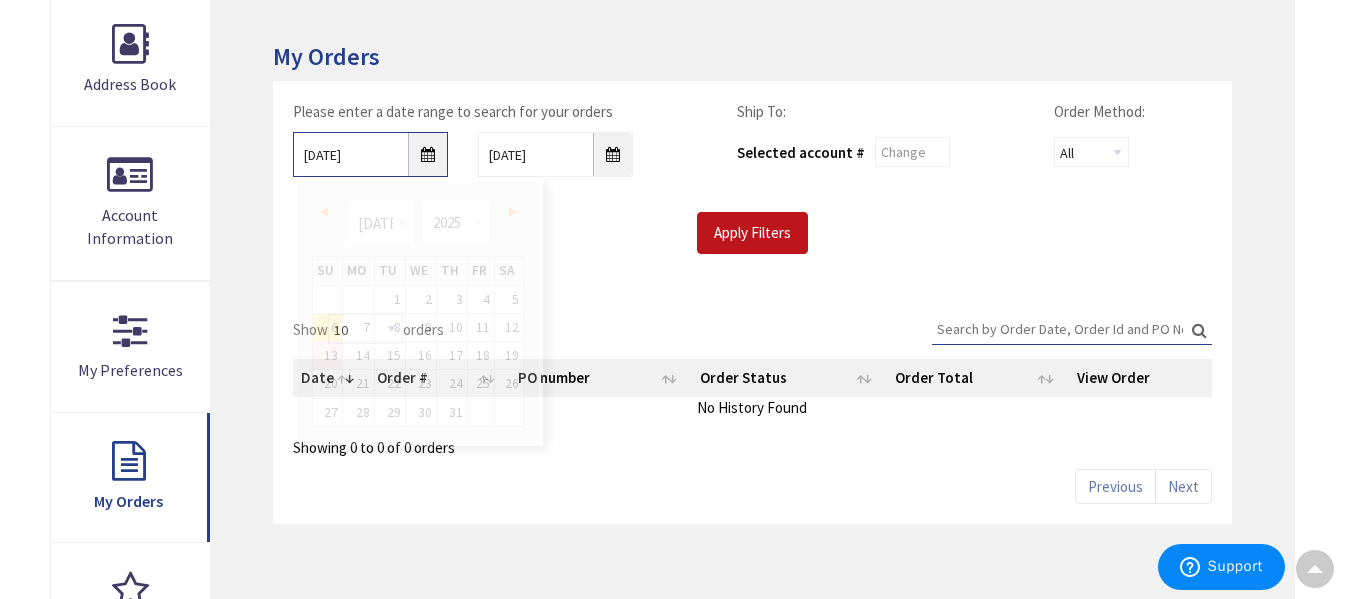 click on "[DATE]" at bounding box center (370, 154) 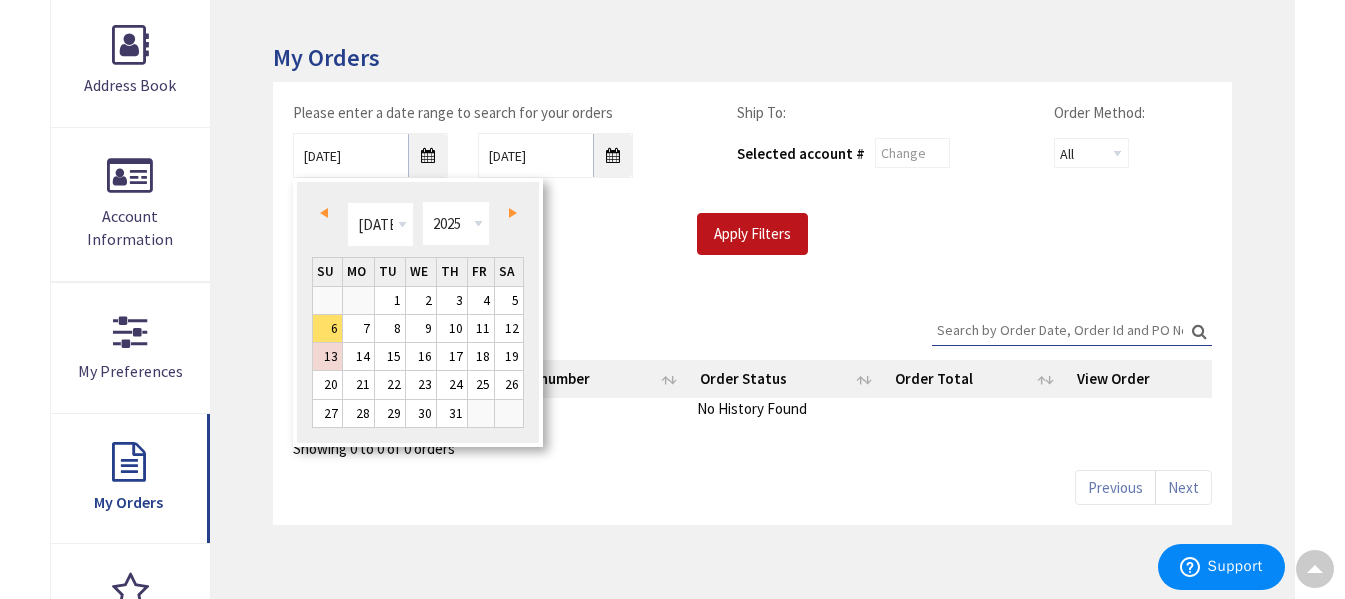 click on "Prev" at bounding box center [327, 212] 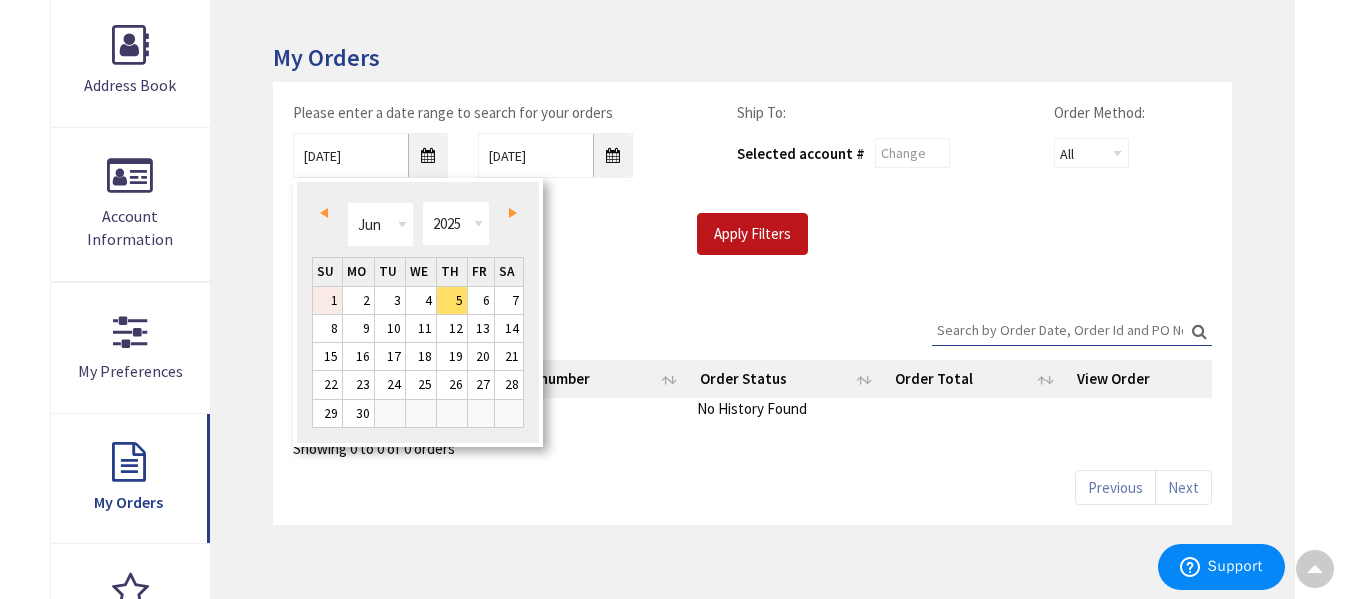 click on "1" at bounding box center [327, 300] 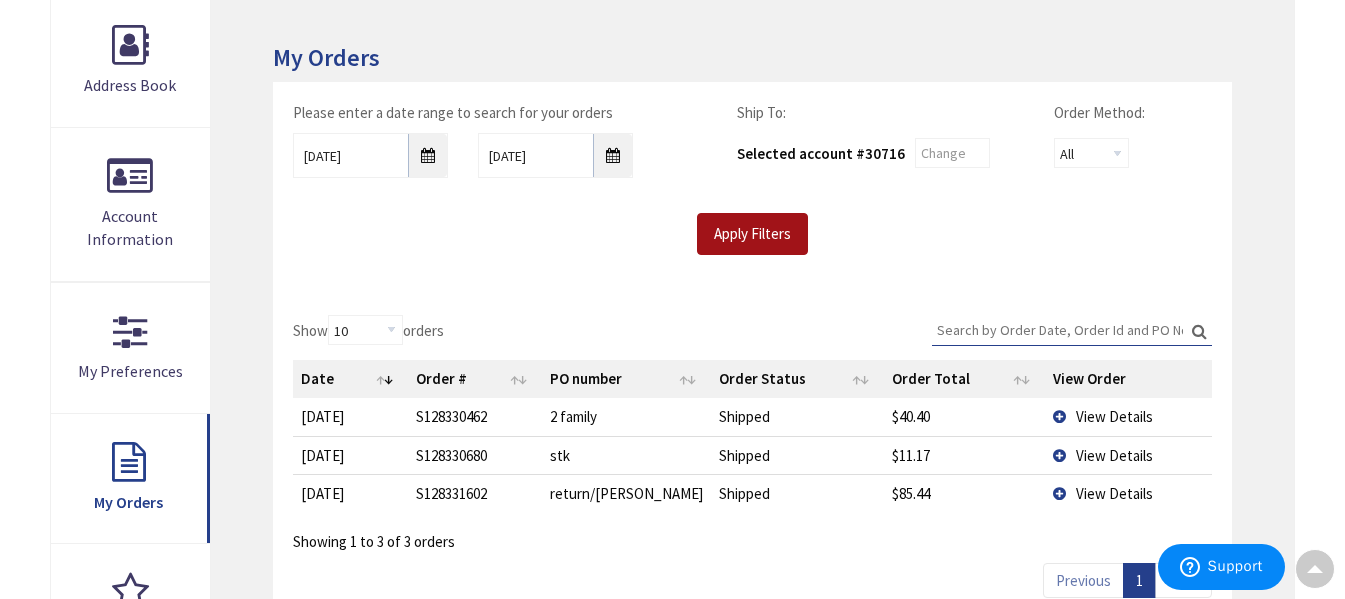click on "Apply Filters" at bounding box center [752, 234] 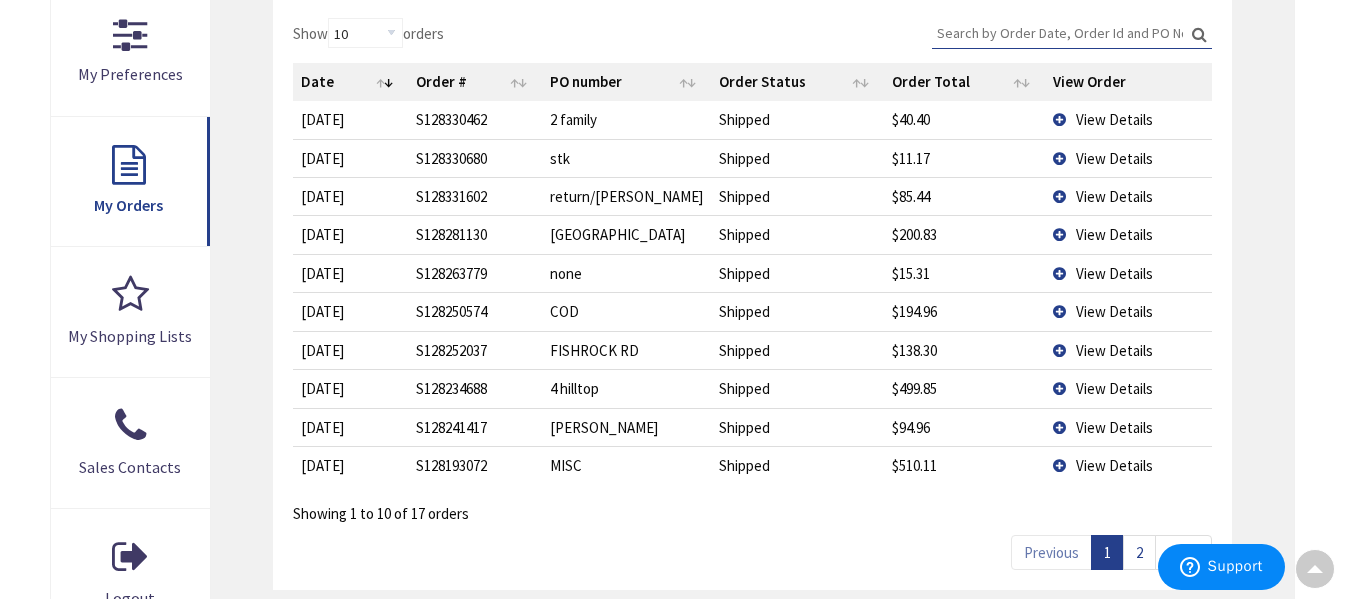 scroll, scrollTop: 597, scrollLeft: 0, axis: vertical 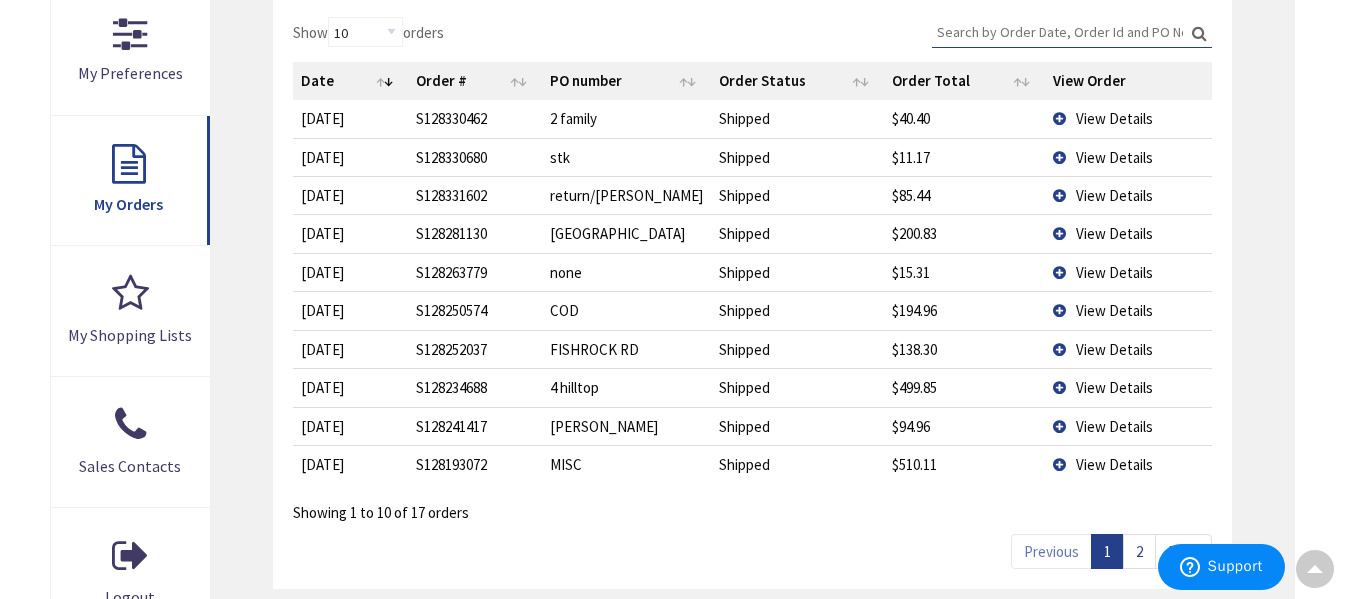 click on "View Details" at bounding box center [1128, 349] 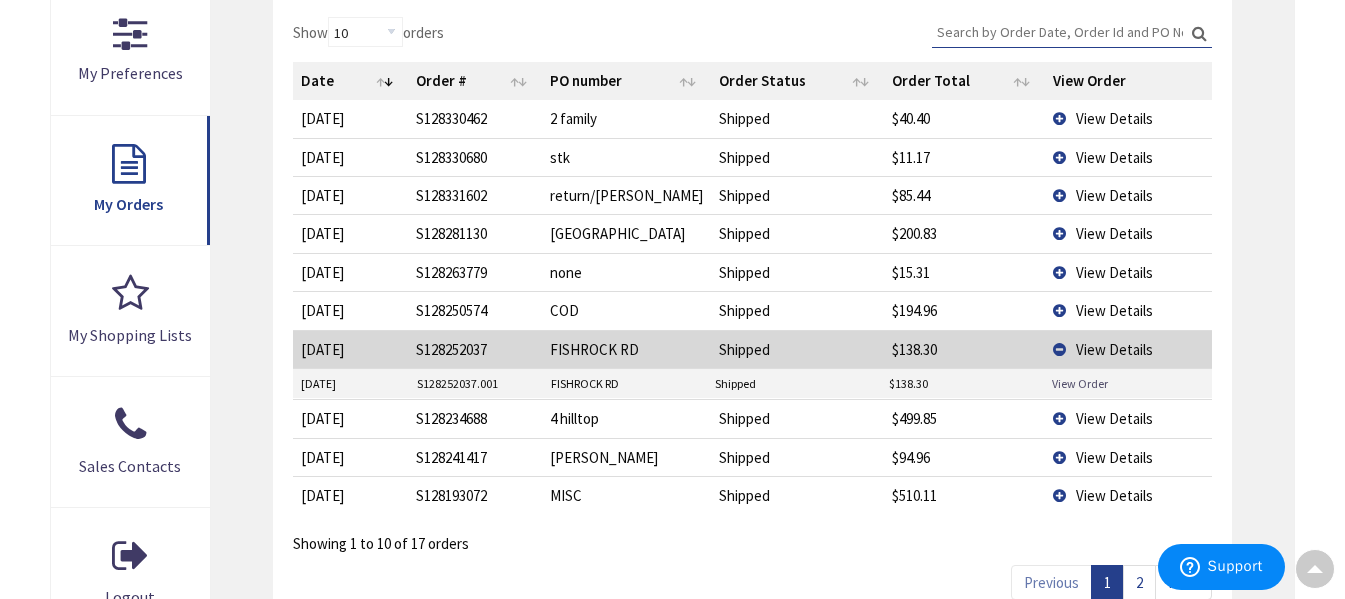 click on "View Order" at bounding box center (1080, 383) 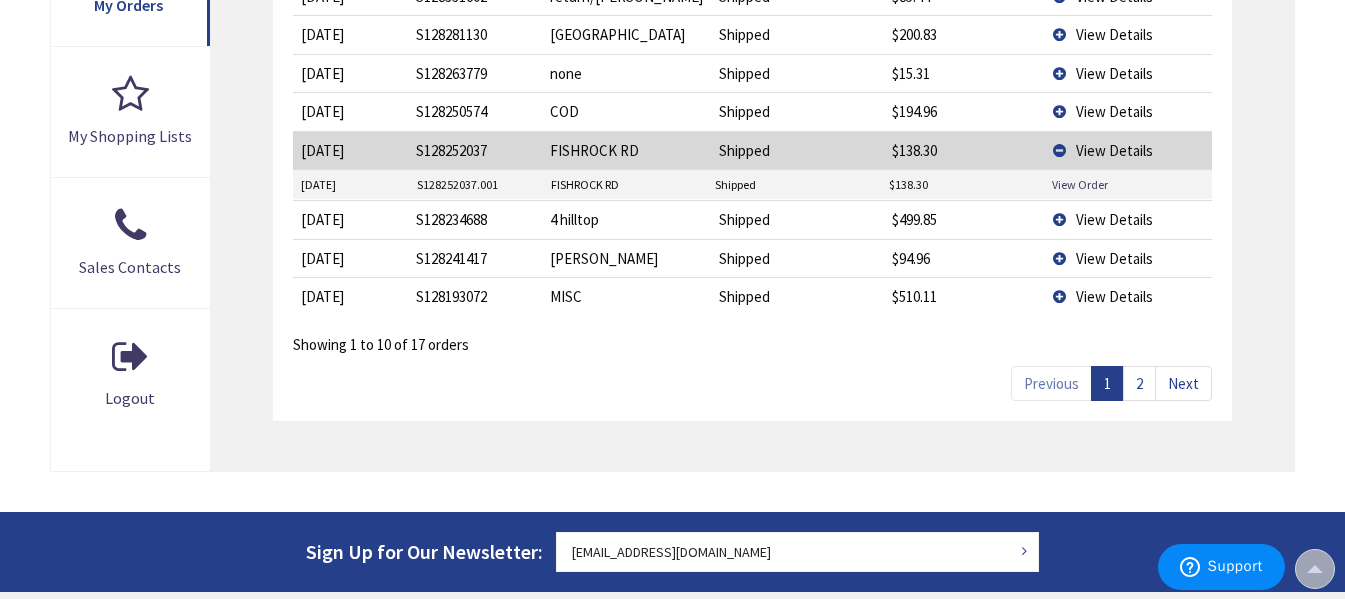 scroll, scrollTop: 797, scrollLeft: 0, axis: vertical 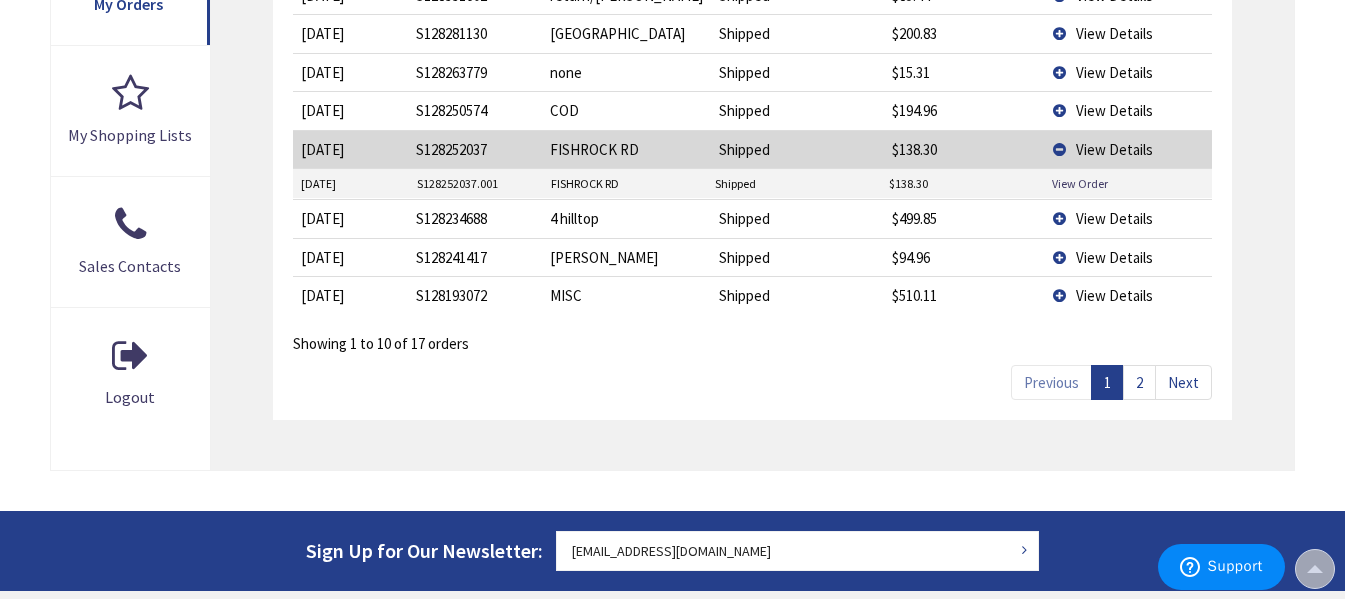 click on "Next" at bounding box center (1183, 382) 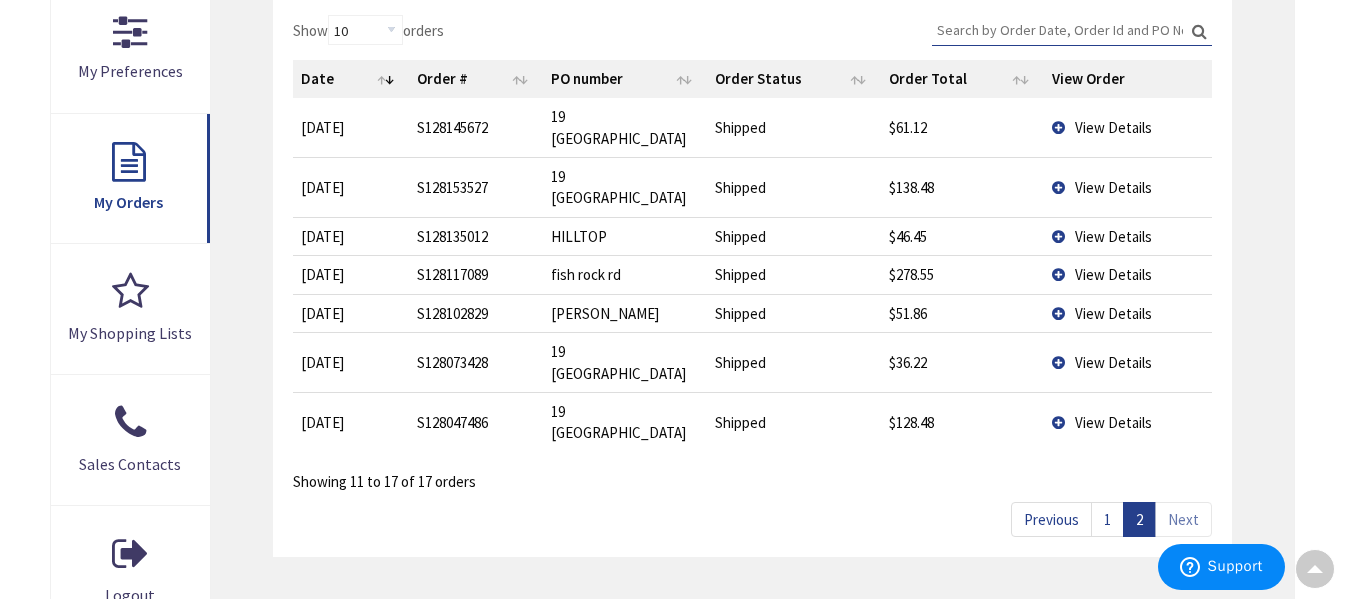 scroll, scrollTop: 598, scrollLeft: 0, axis: vertical 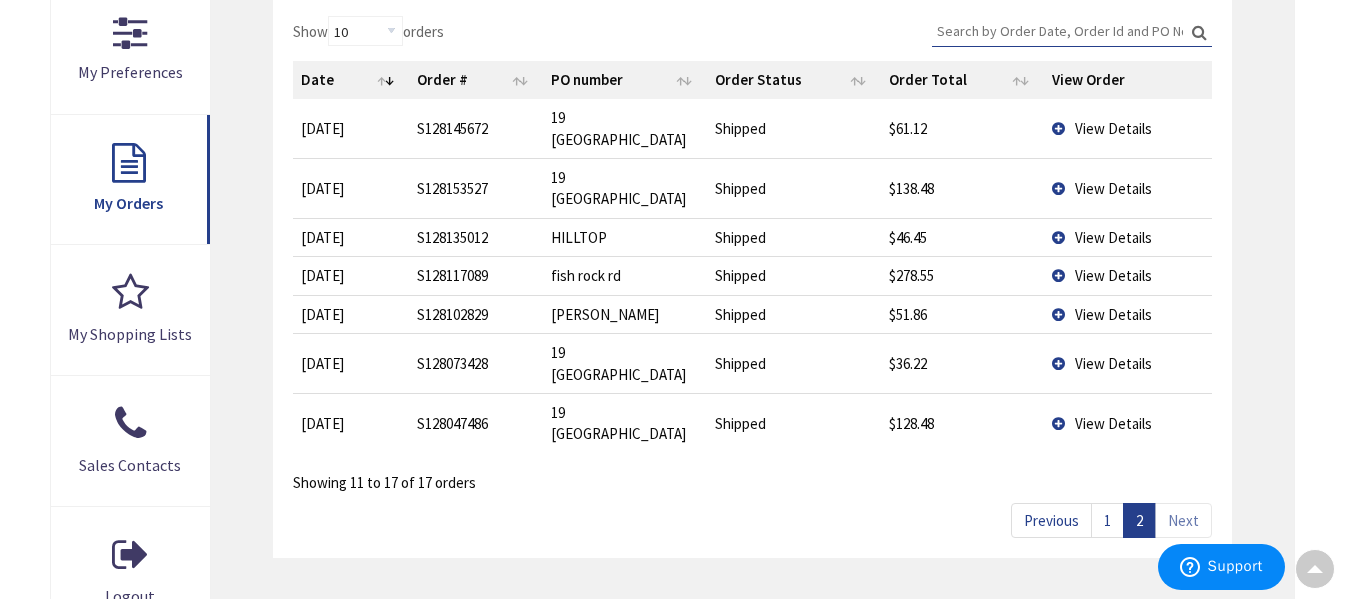 click on "View Details" at bounding box center [1128, 275] 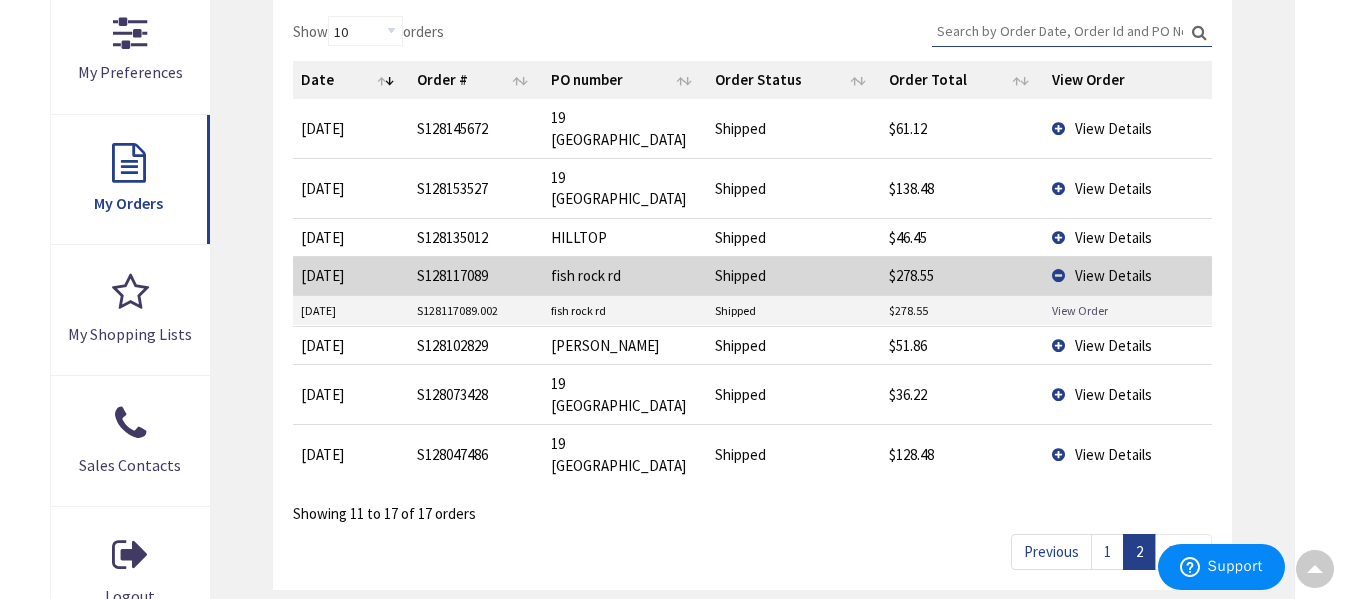 click on "View Order" at bounding box center [1080, 310] 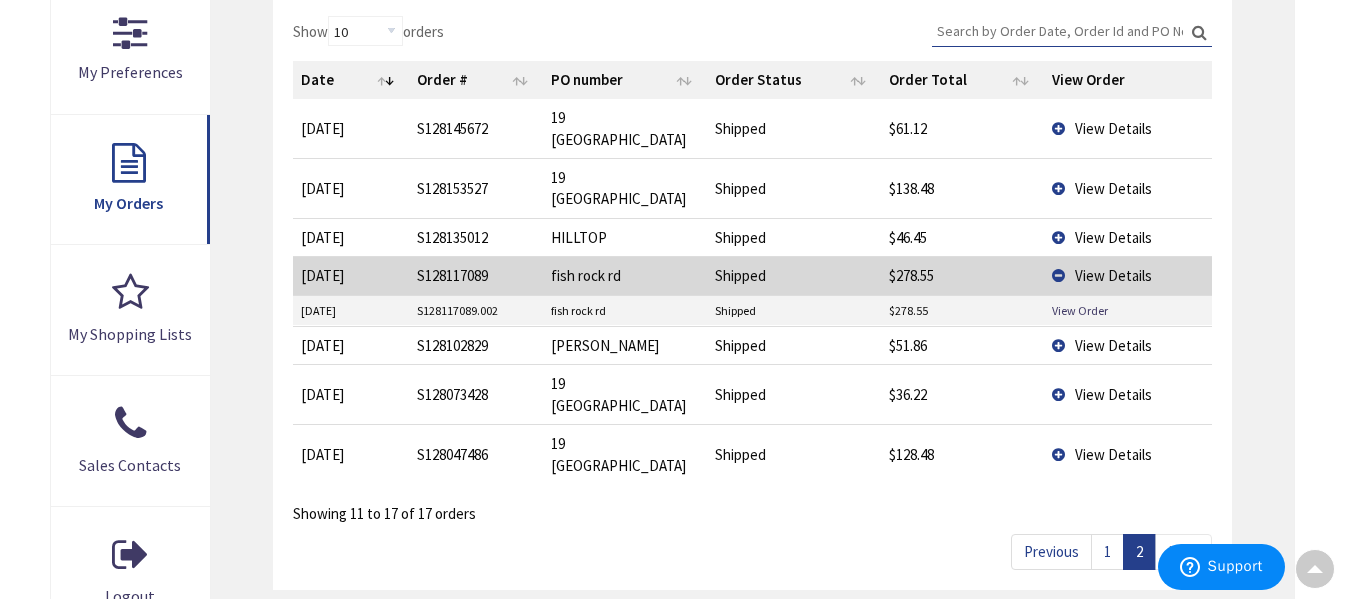 click on "Previous" at bounding box center [1051, 551] 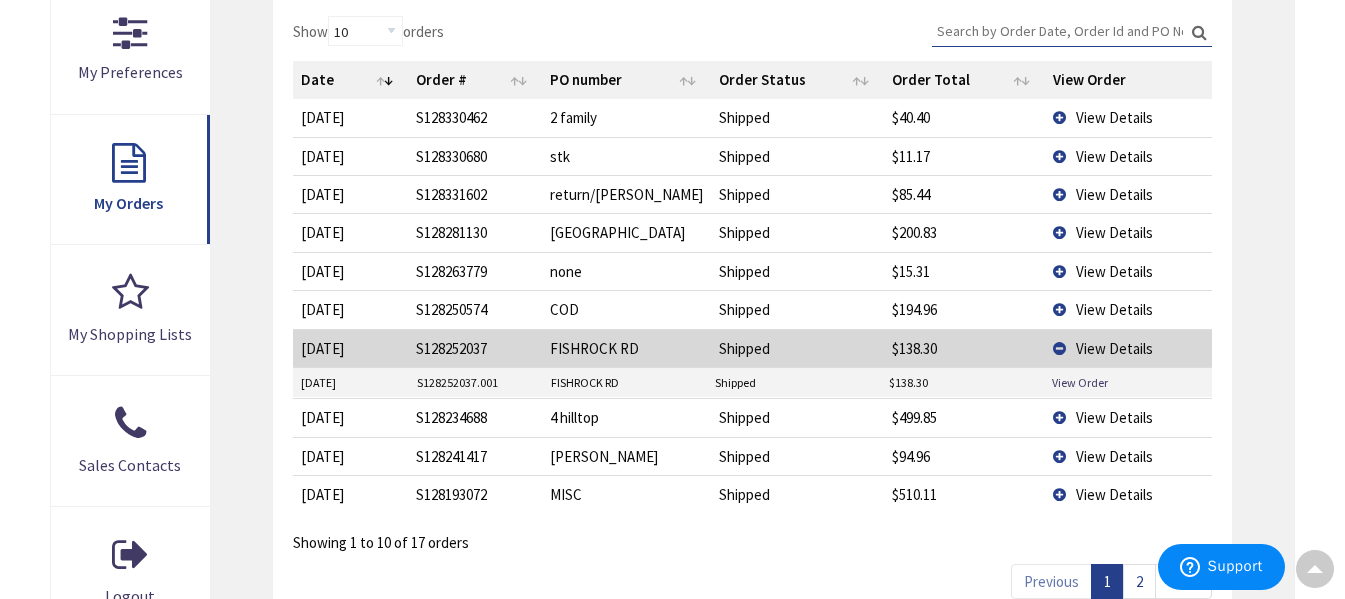 click on "View Details" at bounding box center [1128, 232] 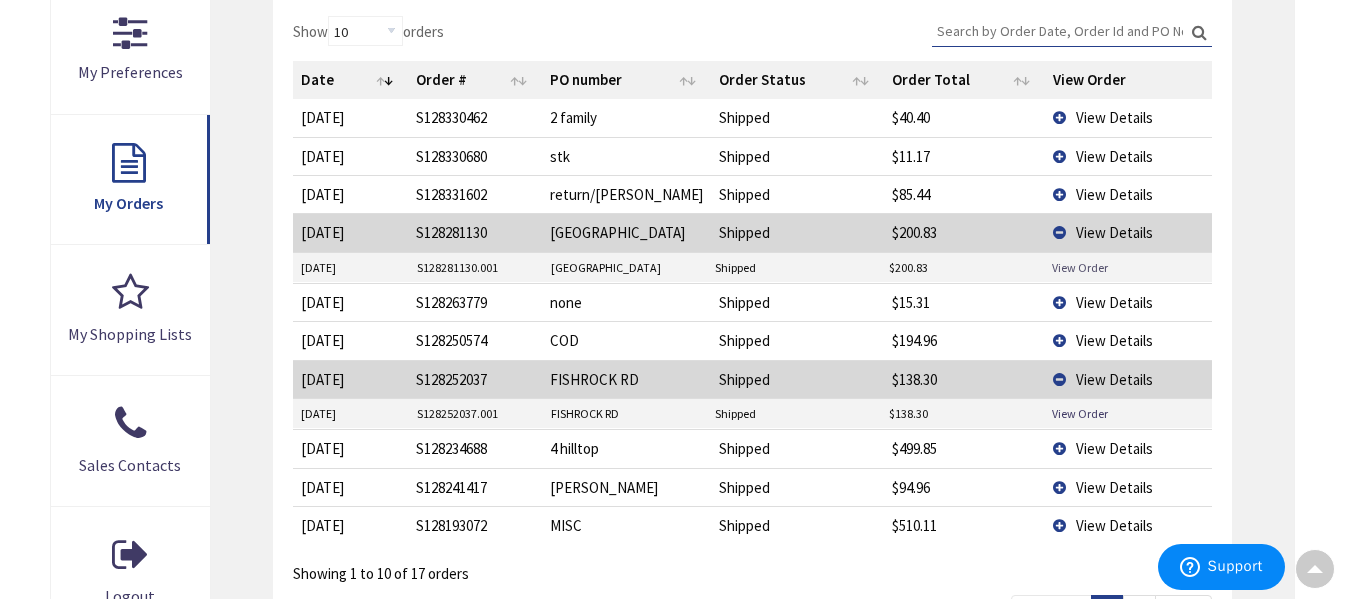 click on "View Order" at bounding box center [1080, 267] 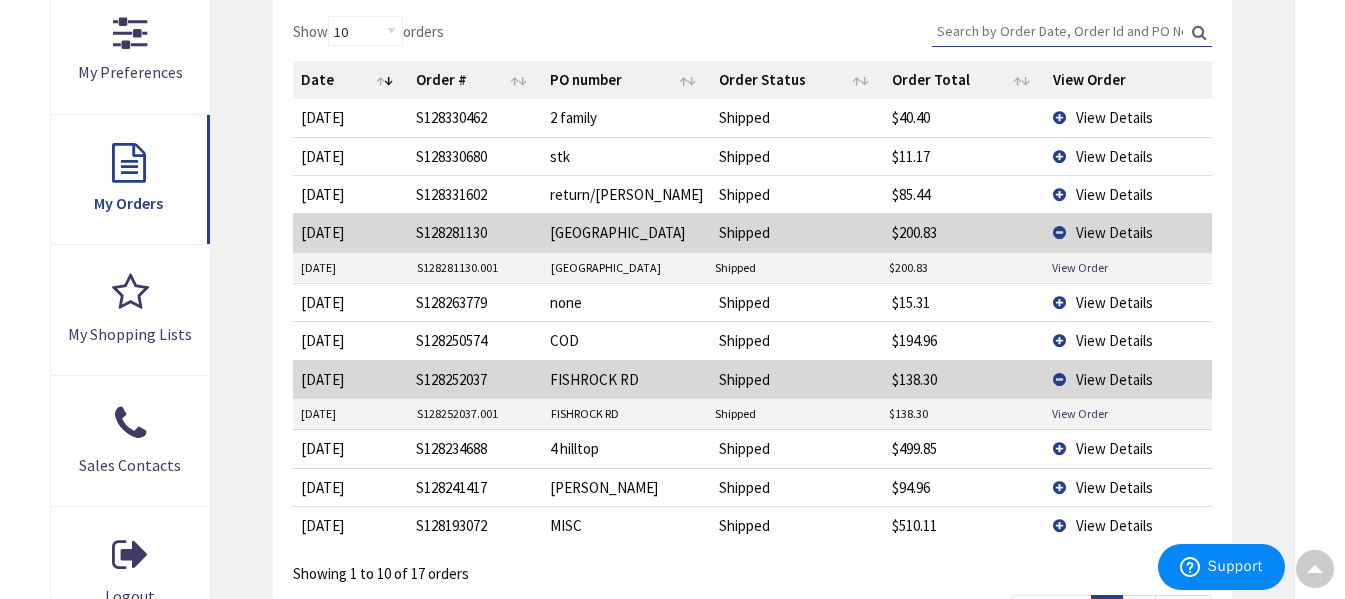 click on "View Details" at bounding box center (1128, 232) 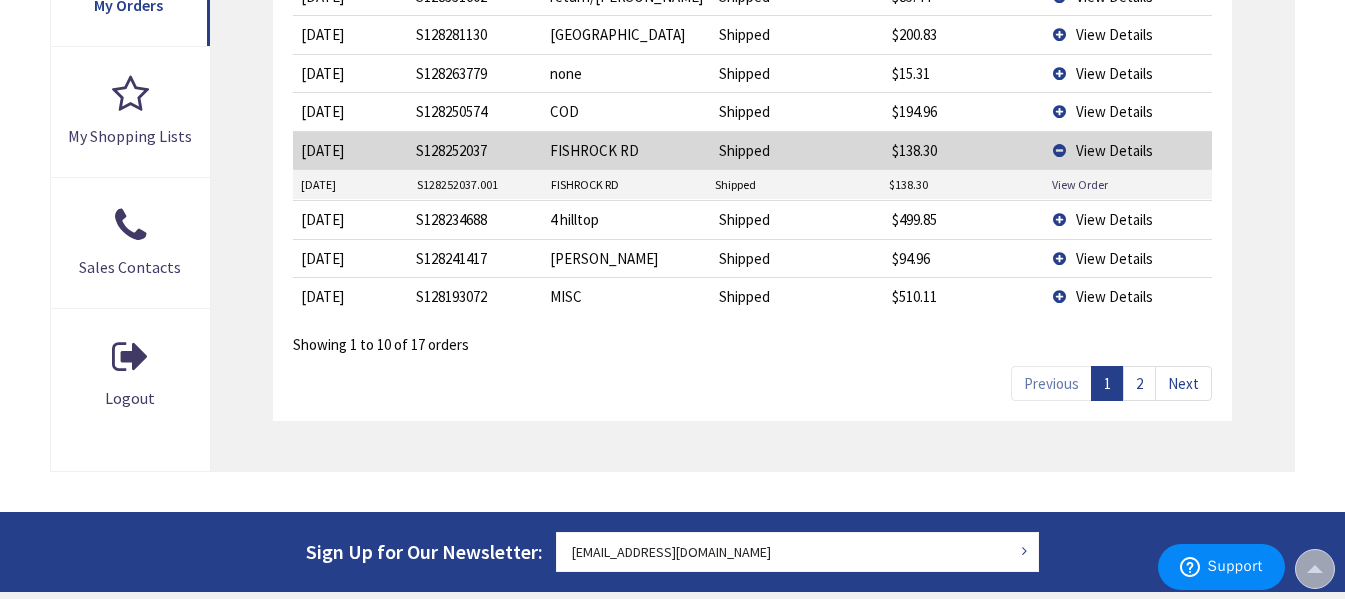 scroll, scrollTop: 797, scrollLeft: 0, axis: vertical 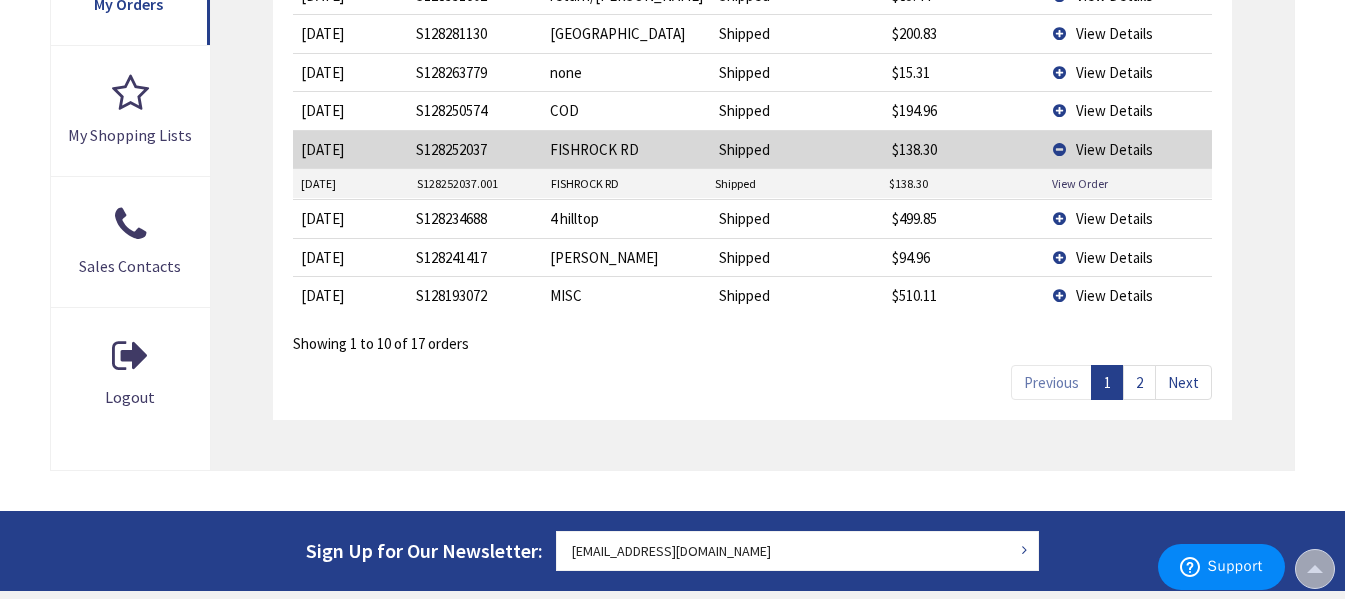 click on "Next" at bounding box center [1183, 382] 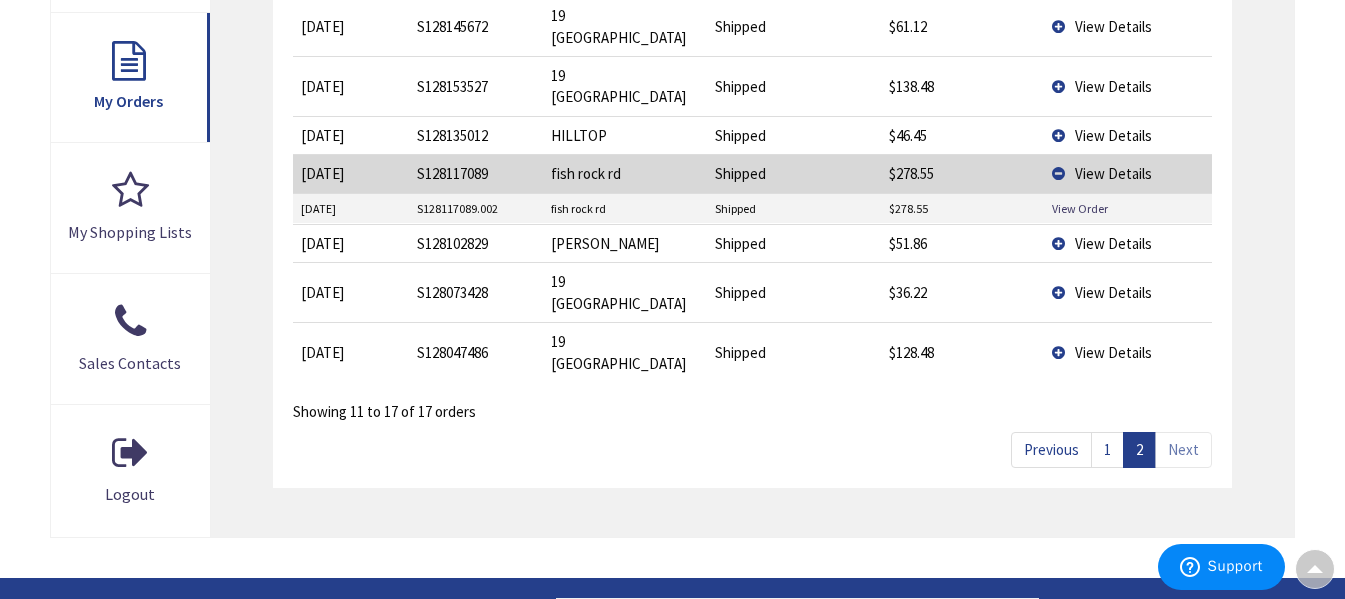 scroll, scrollTop: 699, scrollLeft: 0, axis: vertical 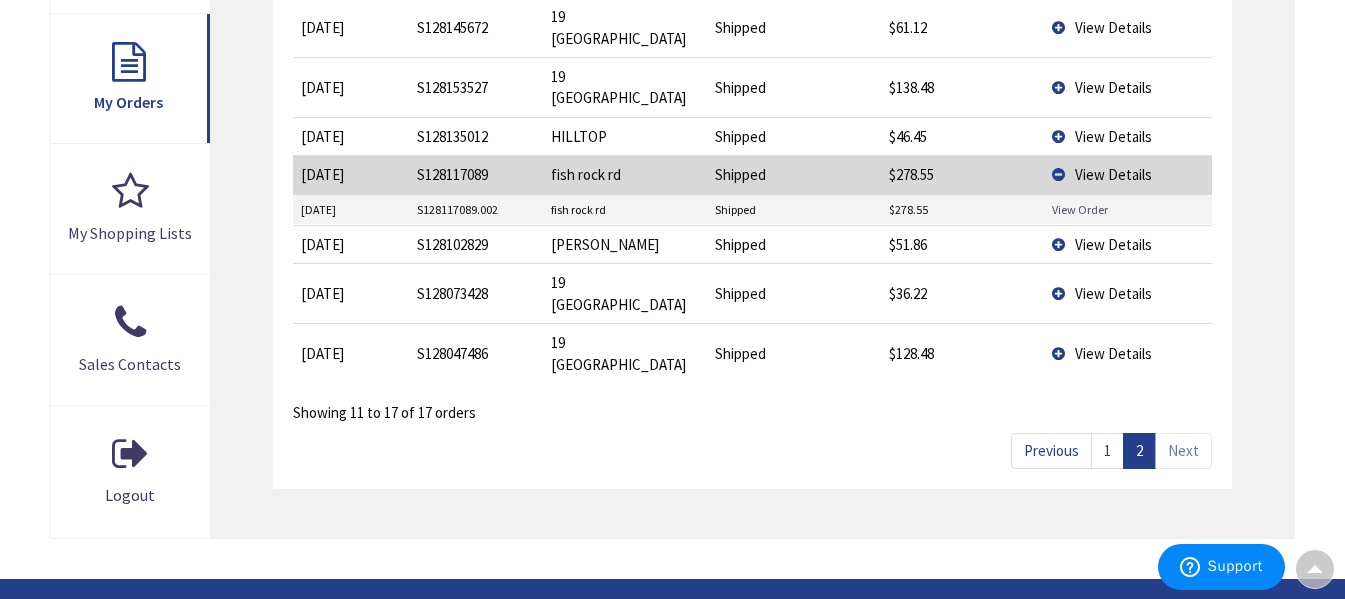 click on "View Order" at bounding box center (1080, 209) 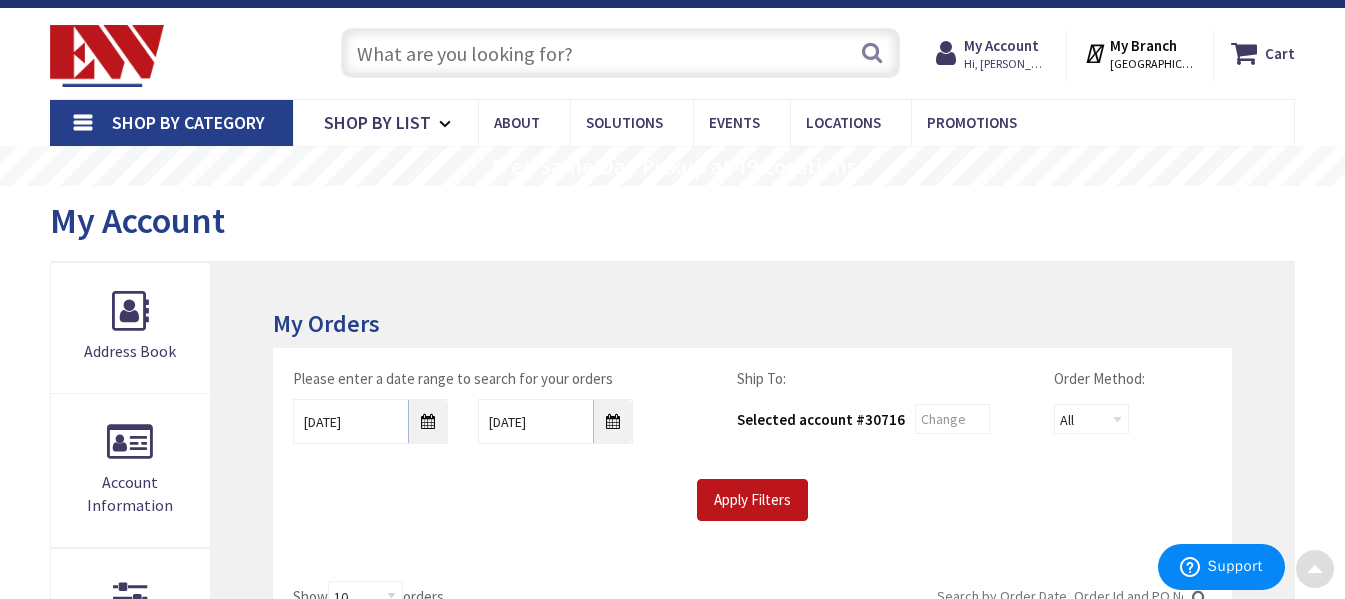 scroll, scrollTop: 0, scrollLeft: 0, axis: both 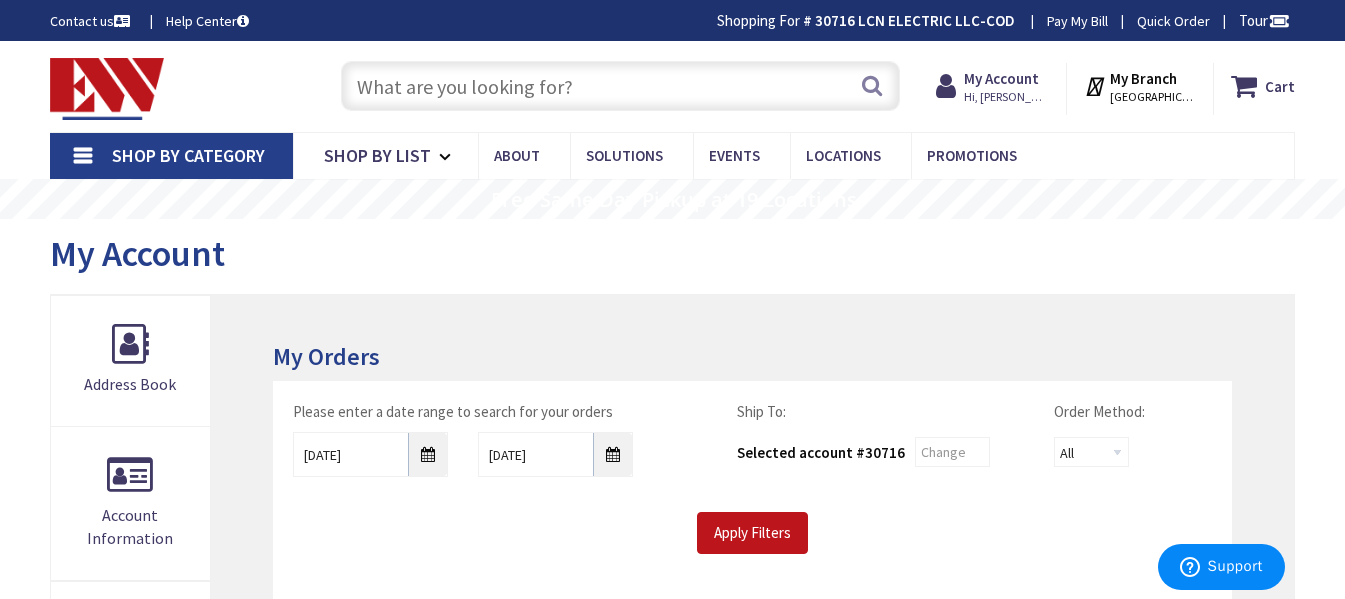 click on "Shop By Category" at bounding box center [171, 156] 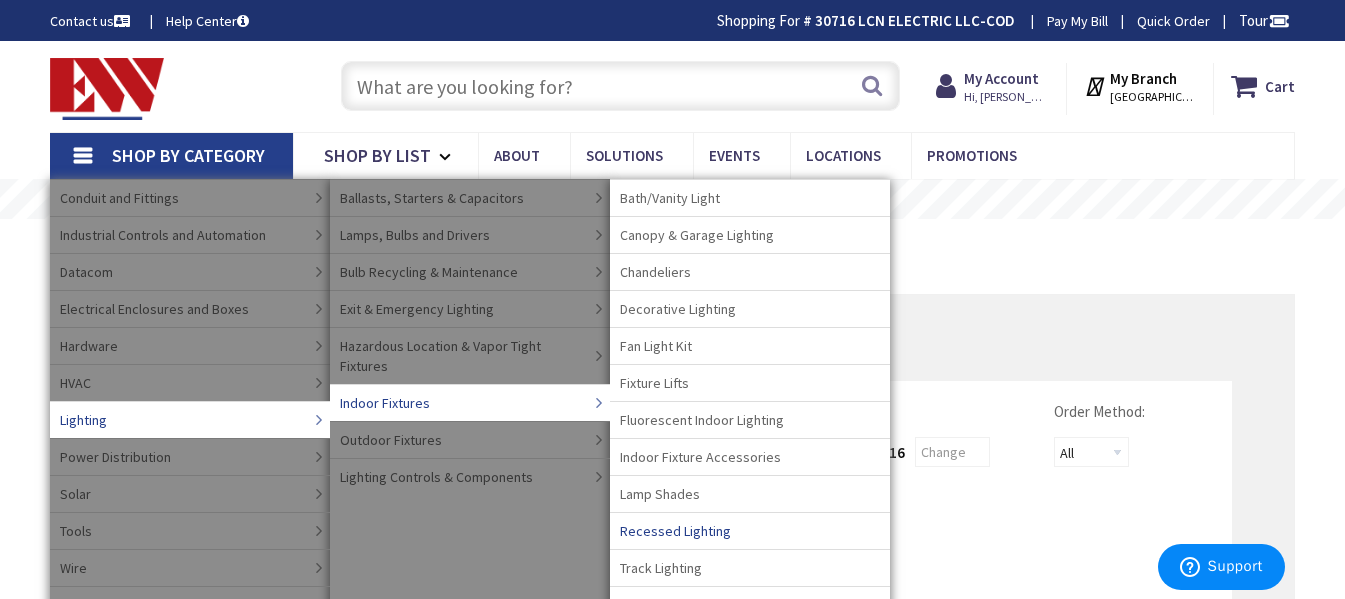 click on "Recessed Lighting" at bounding box center (675, 531) 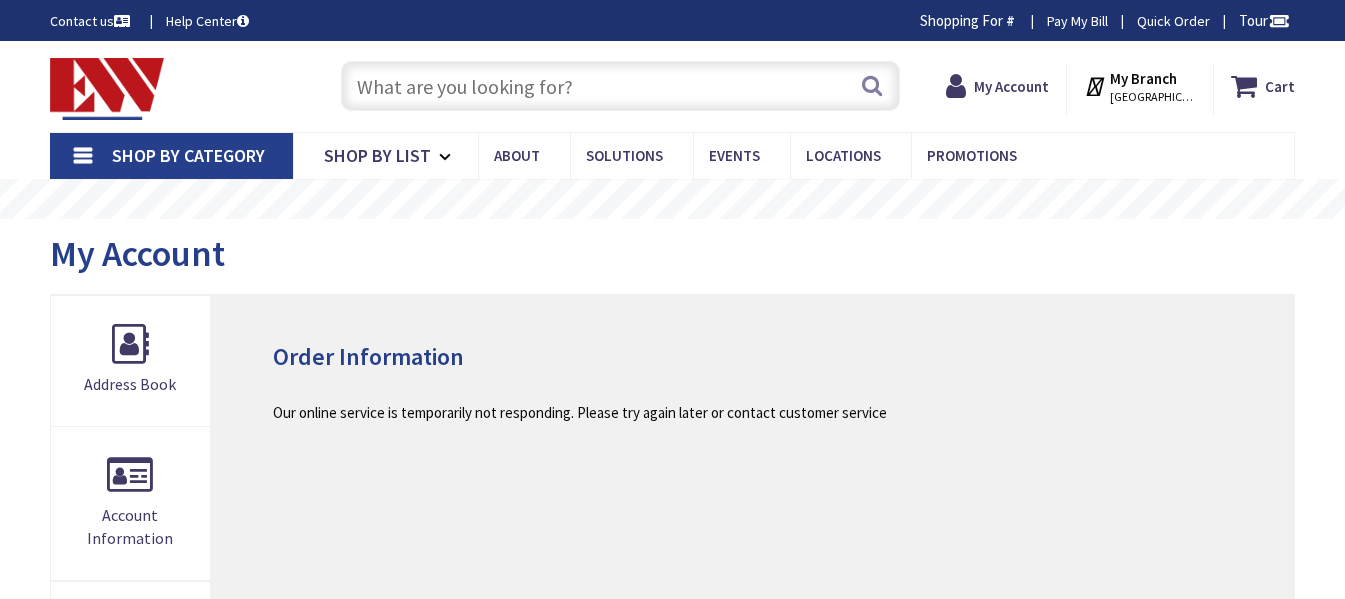 scroll, scrollTop: 109, scrollLeft: 0, axis: vertical 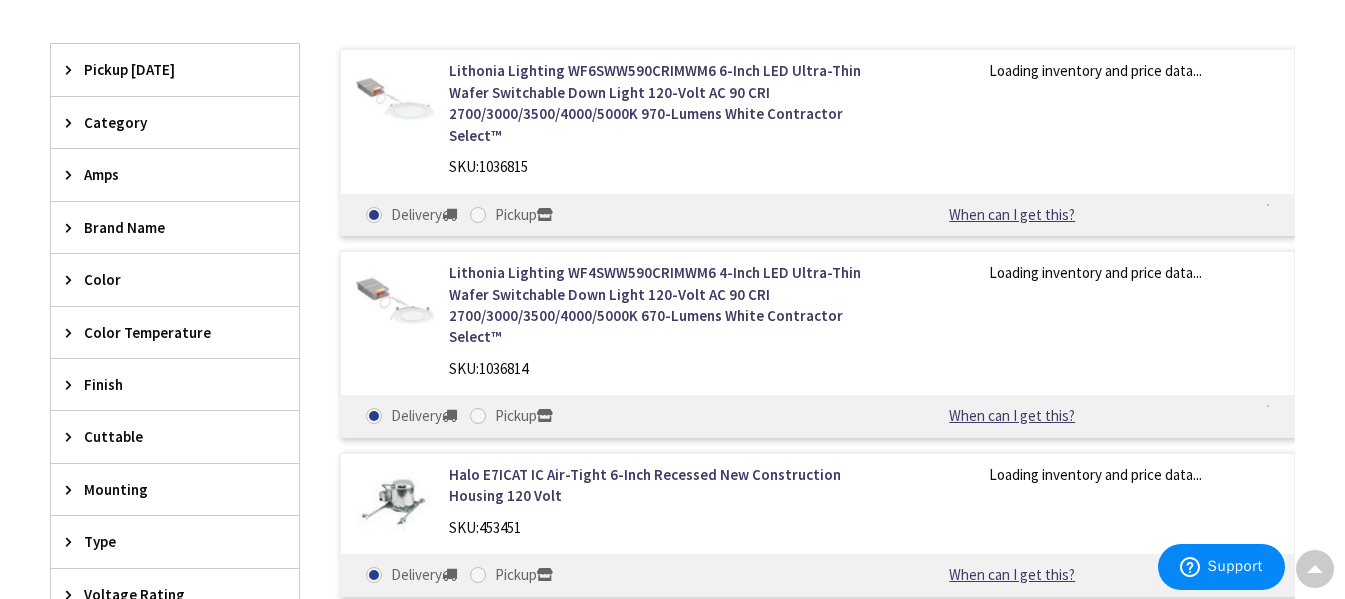 click on "Brand Name" at bounding box center [165, 227] 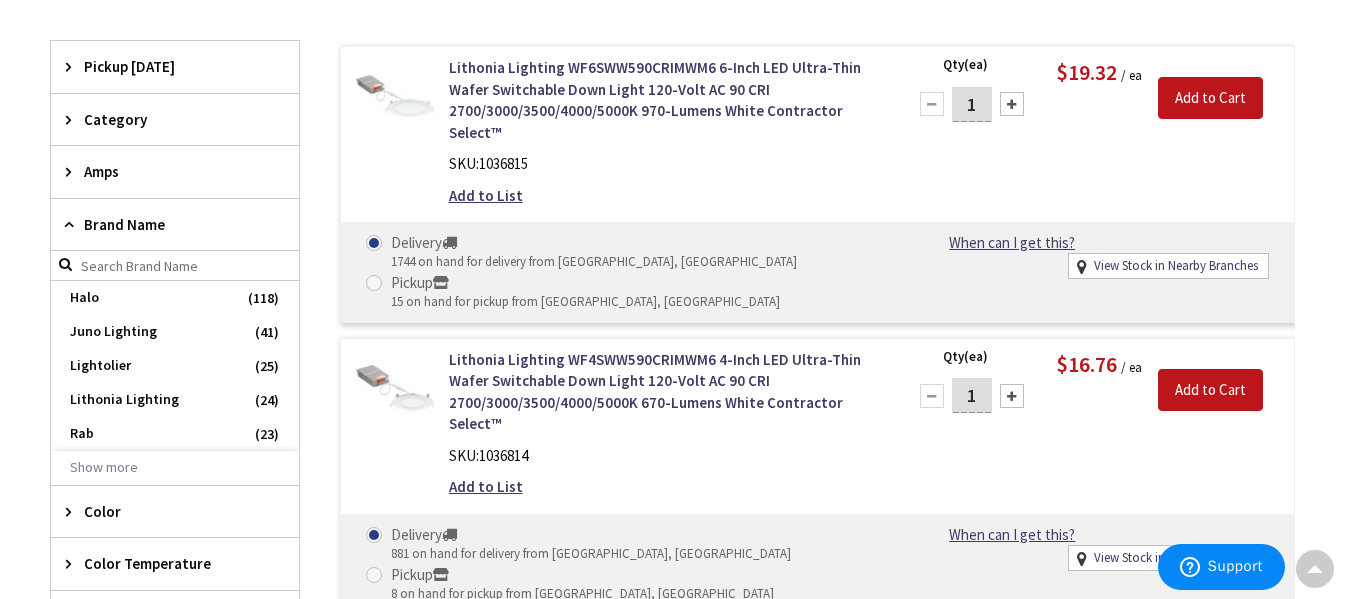 scroll, scrollTop: 593, scrollLeft: 0, axis: vertical 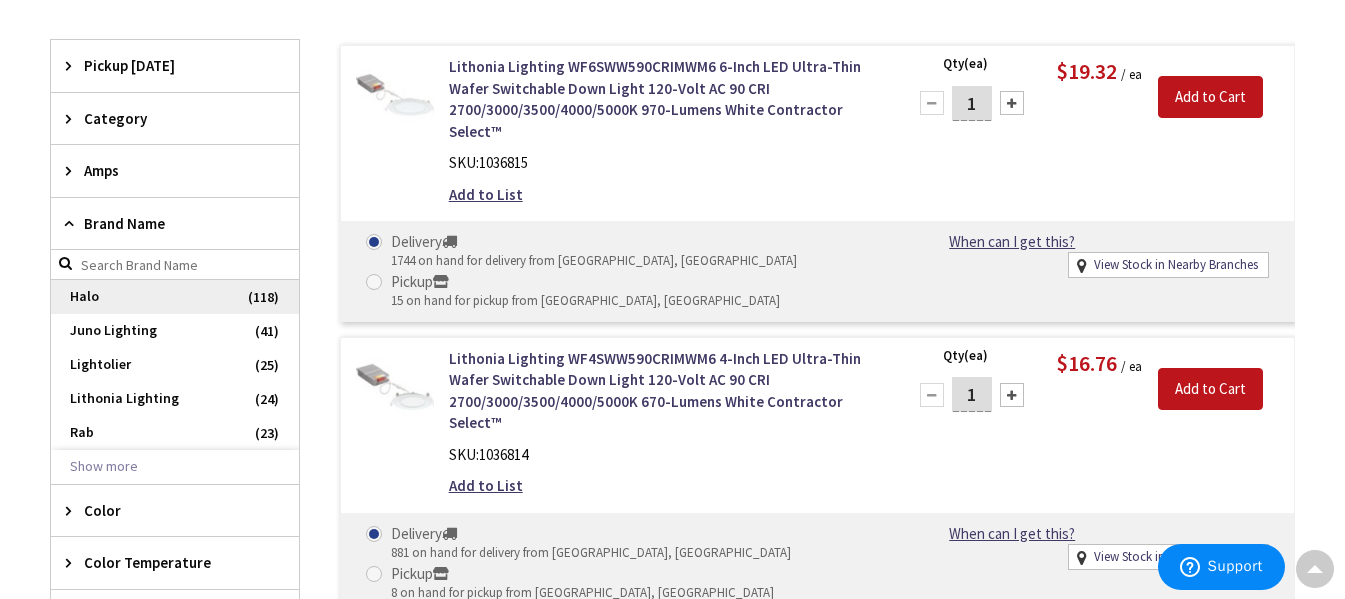 click on "Halo" at bounding box center [175, 297] 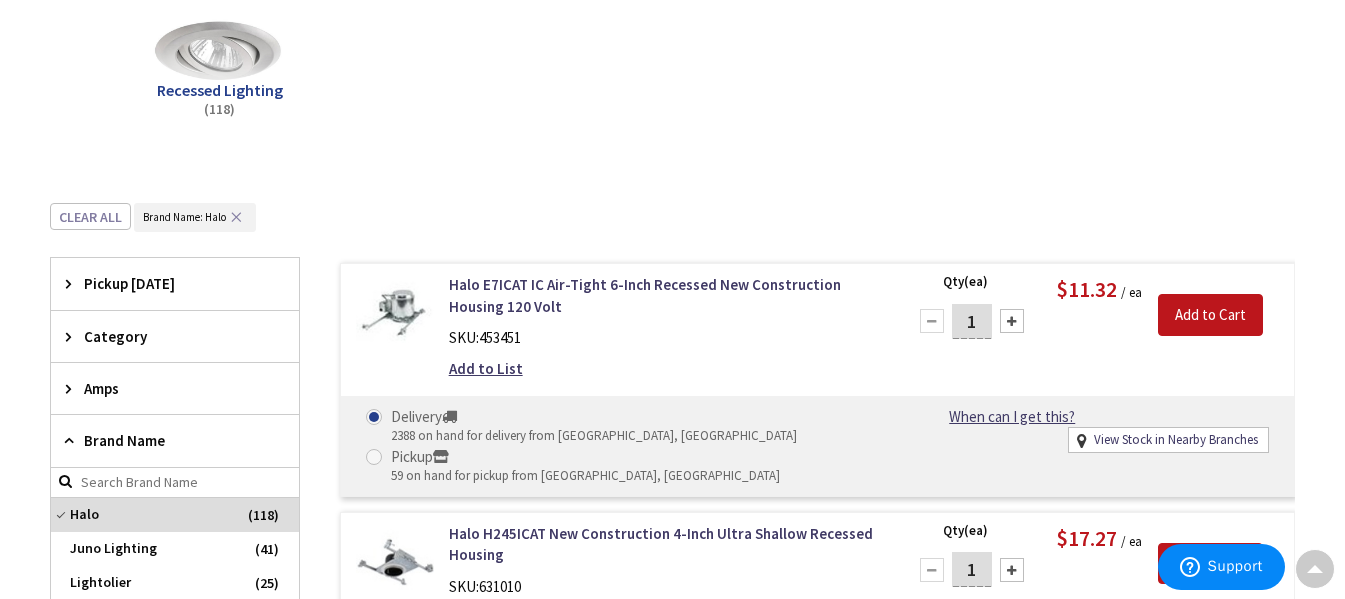 scroll, scrollTop: 392, scrollLeft: 0, axis: vertical 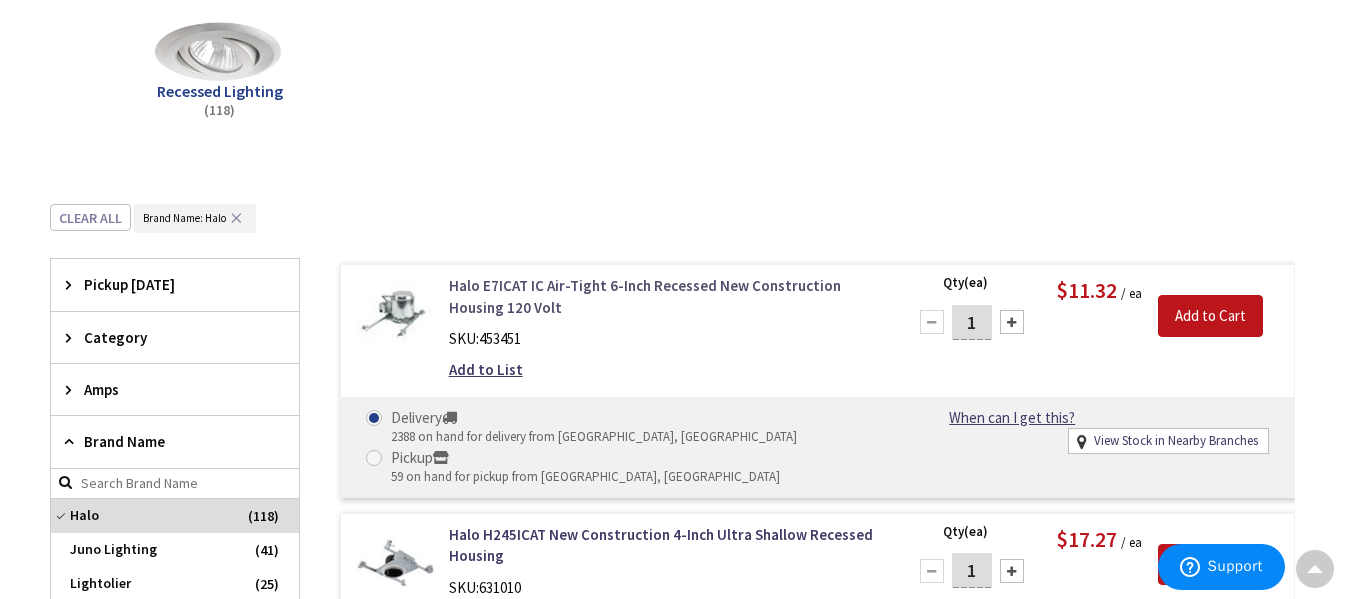 click on "Halo E7ICAT IC Air-Tight 6-Inch Recessed New Construction Housing 120 Volt" at bounding box center (665, 296) 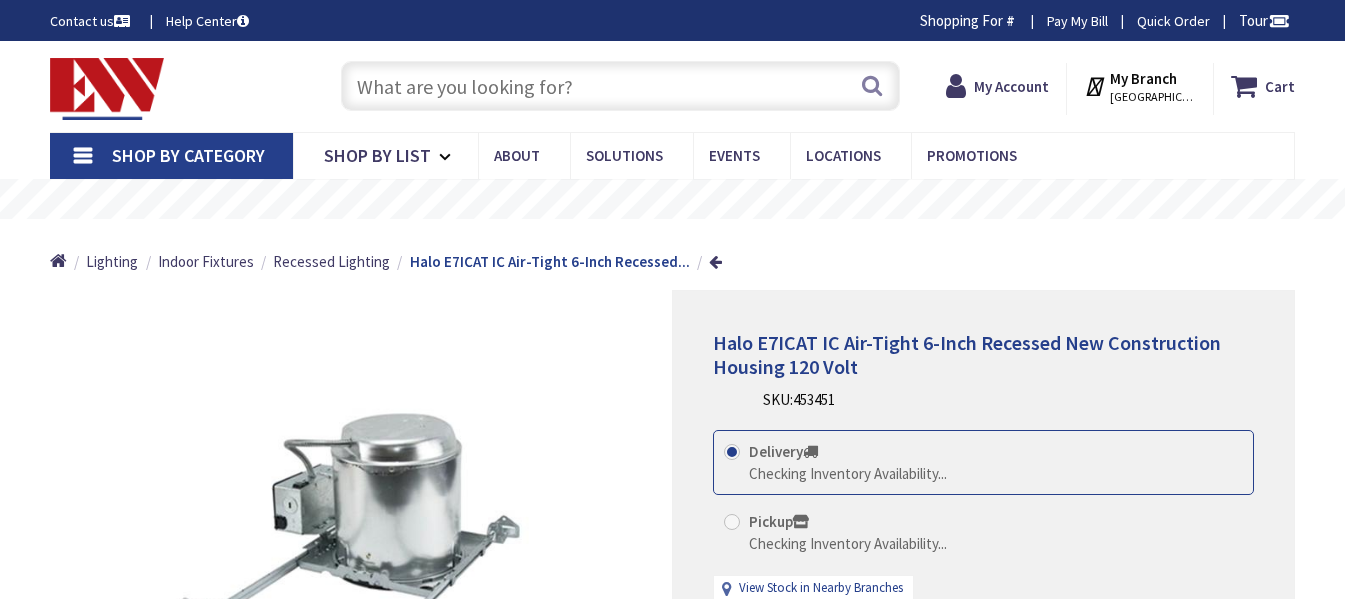 scroll, scrollTop: 0, scrollLeft: 0, axis: both 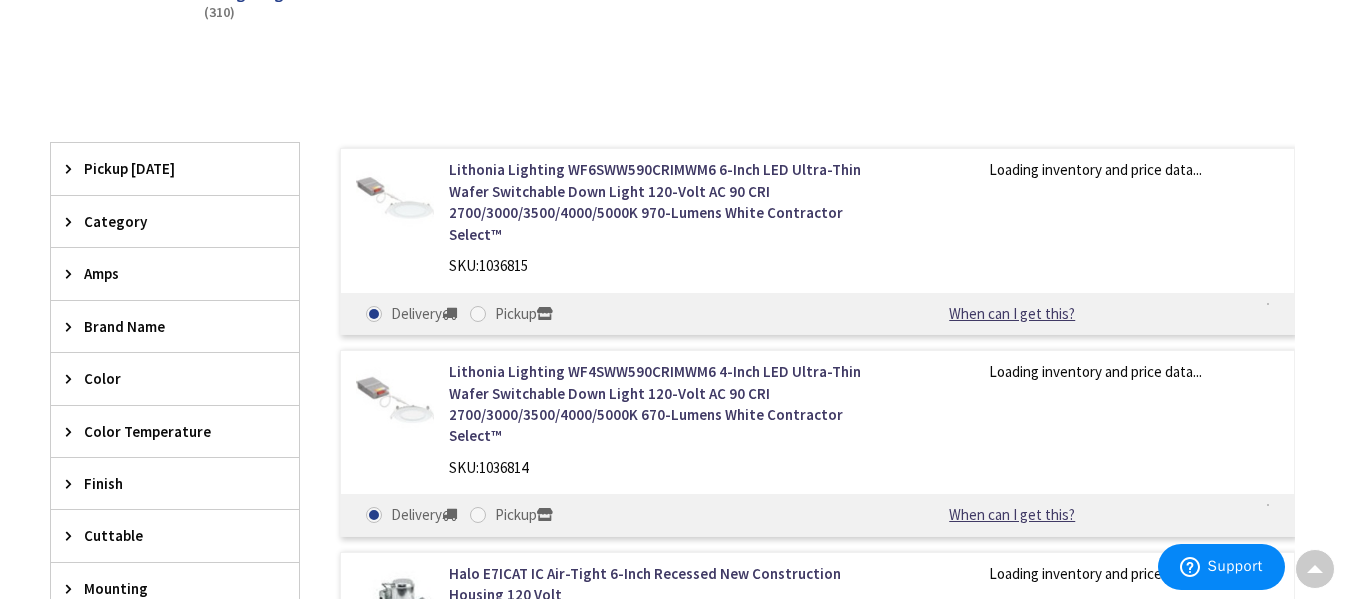 click on "Brand Name" at bounding box center [165, 326] 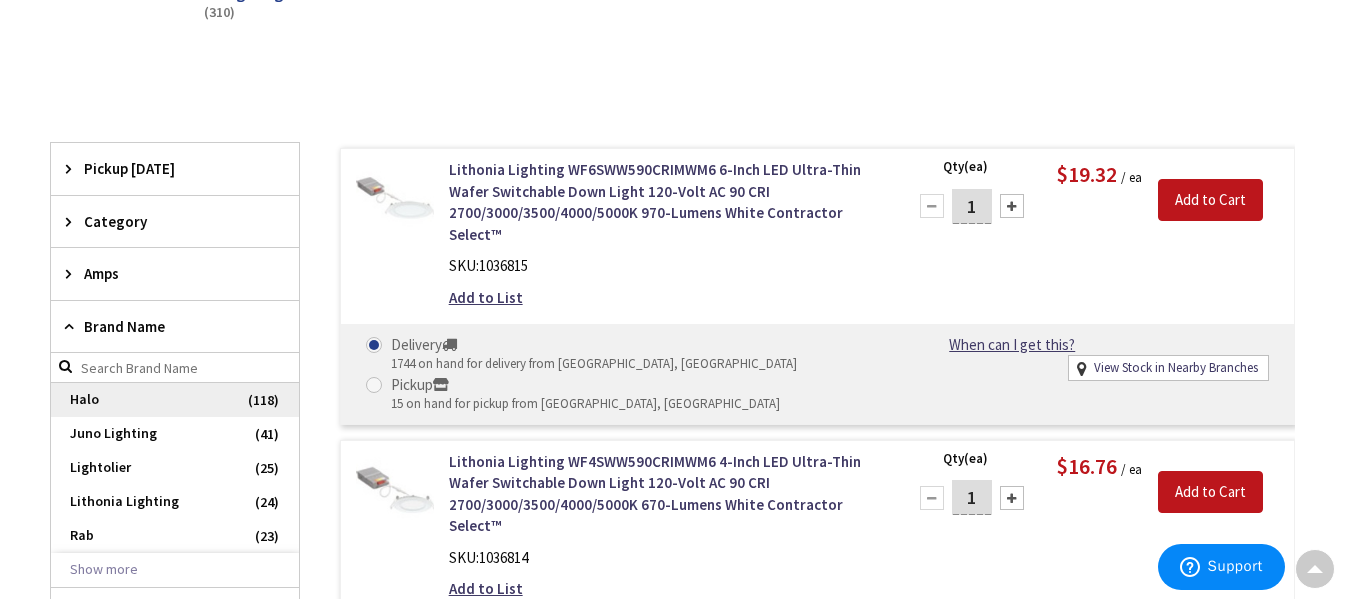 click on "Halo" at bounding box center [175, 400] 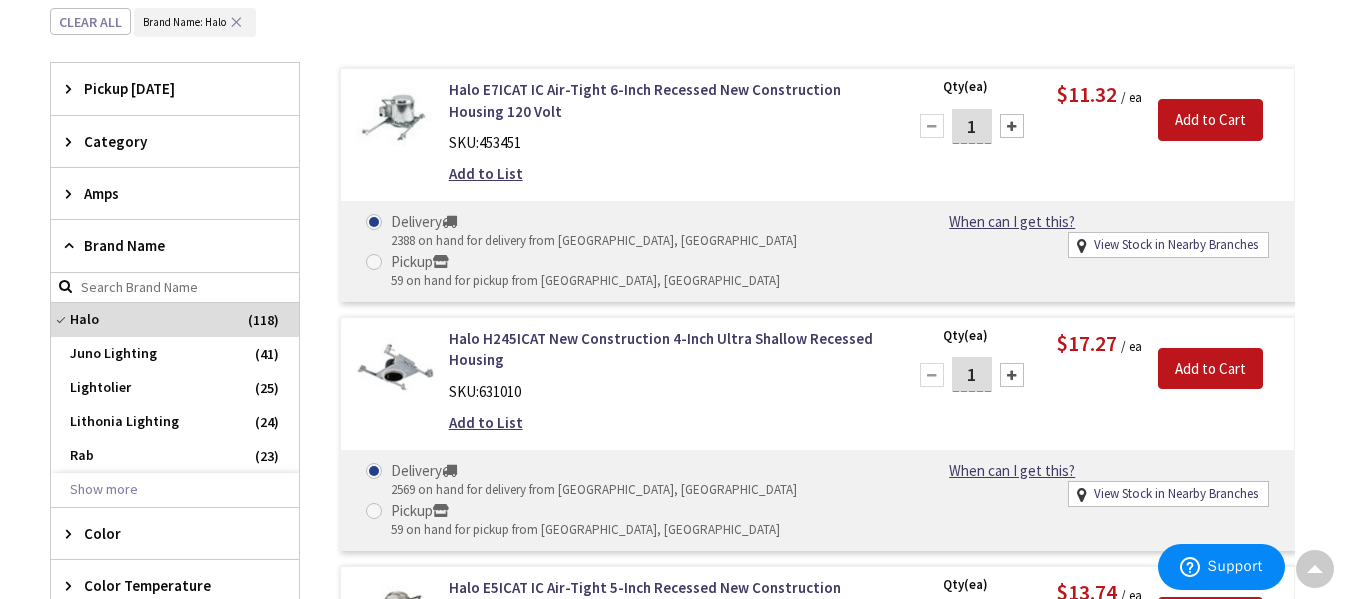 scroll, scrollTop: 589, scrollLeft: 0, axis: vertical 